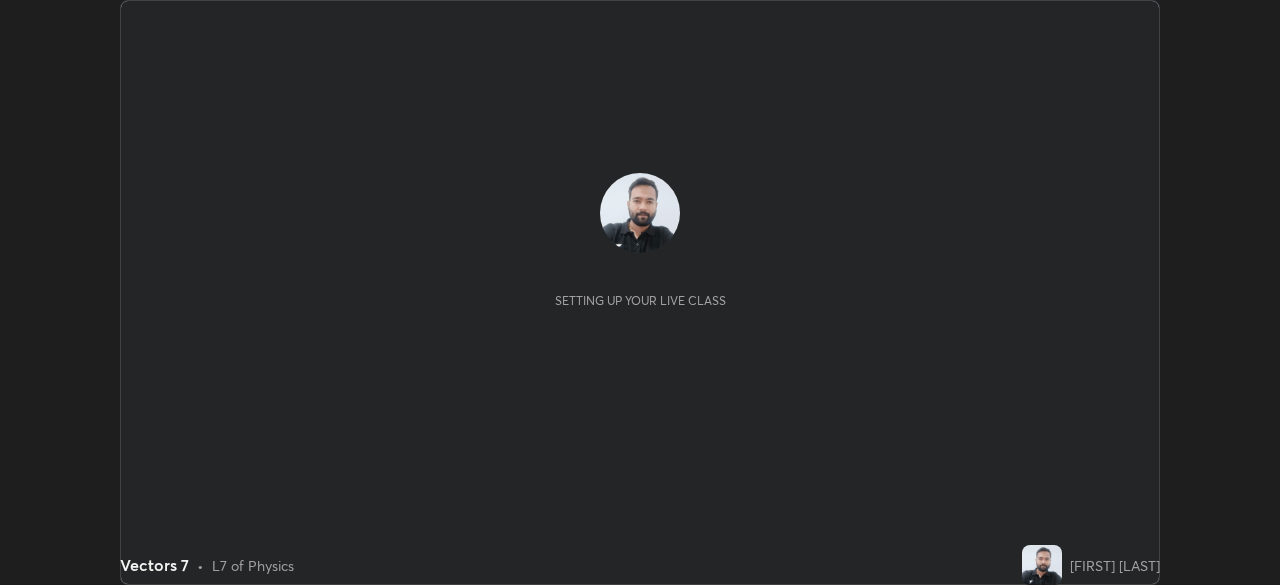 scroll, scrollTop: 0, scrollLeft: 0, axis: both 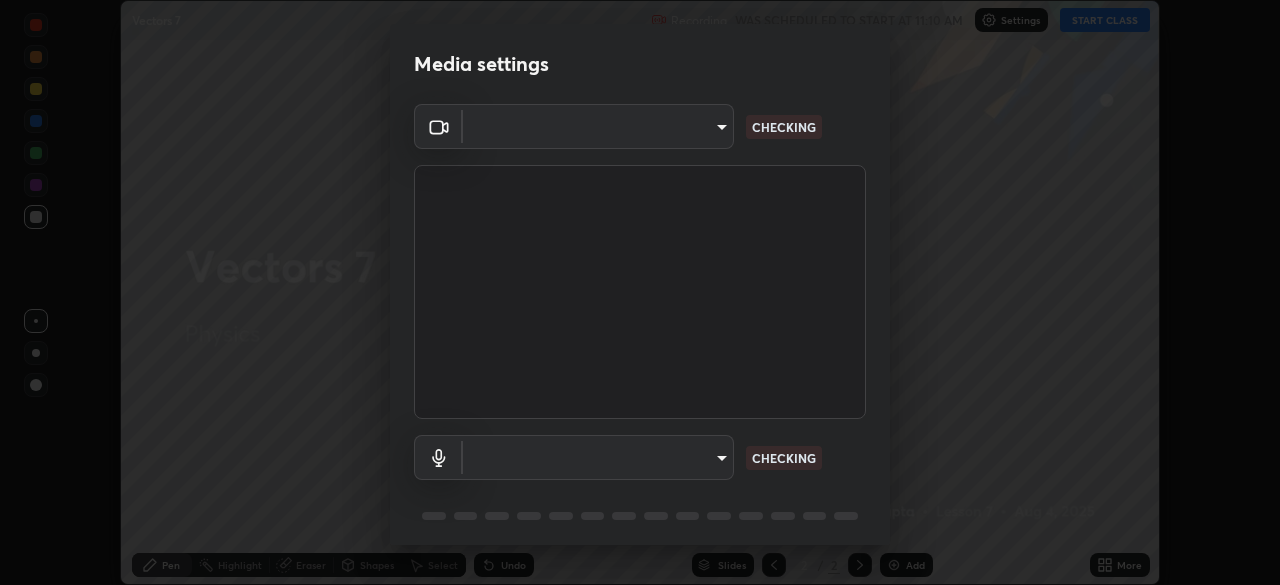 type on "0a1d79d661a64fddf9c7d5b4cd35eaf601090247fd107eb5253fa8bc11dd5ba6" 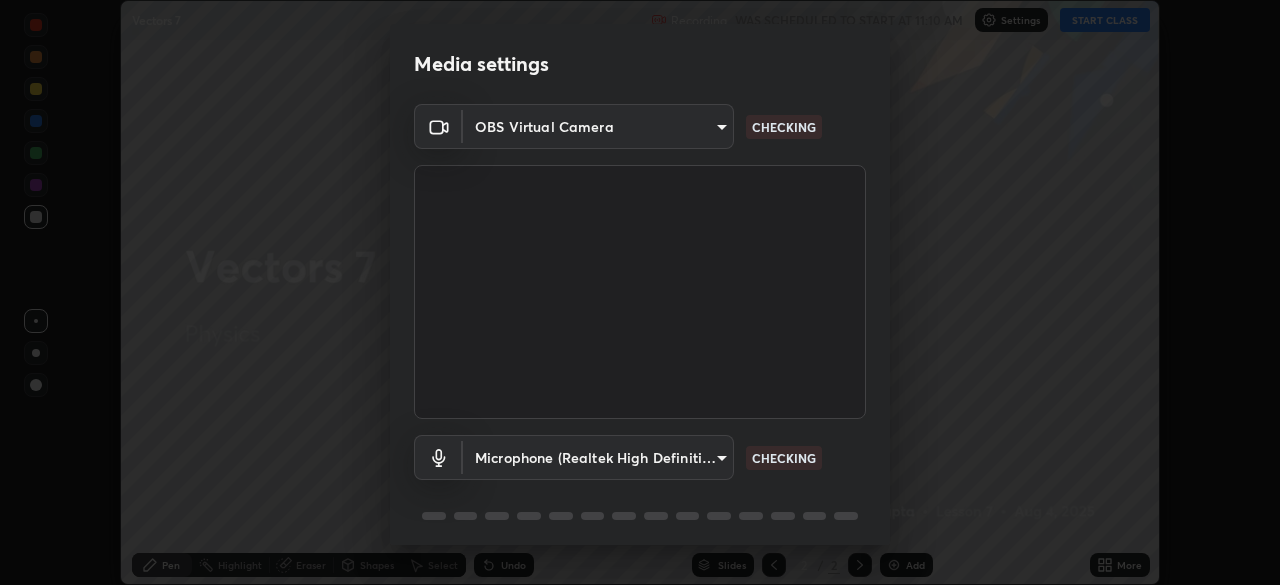 click on "Erase all Vectors 7 Recording WAS SCHEDULED TO START AT  11:10 AM Settings START CLASS Setting up your live class Vectors 7 • L7 of Physics [FIRST] [LAST] Pen Highlight Eraser Shapes Select Undo Slides 2 / 2 Add More No doubts shared Encourage your learners to ask a doubt for better clarity Report an issue Reason for reporting Buffering Chat not working Audio - Video sync issue Educator video quality low ​ Attach an image Report Media settings OBS Virtual Camera [HASH] CHECKING Microphone (Realtek High Definition Audio) [HASH] CHECKING 1 / 5 Next" at bounding box center (640, 292) 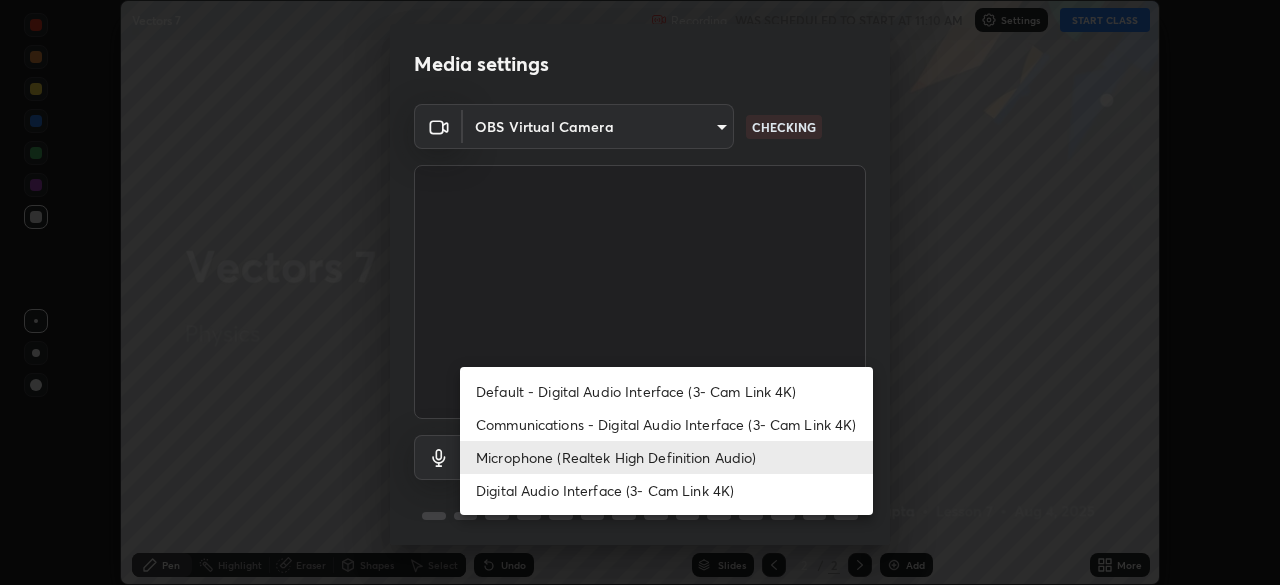 click on "Communications - Digital Audio Interface (3- Cam Link 4K)" at bounding box center (666, 424) 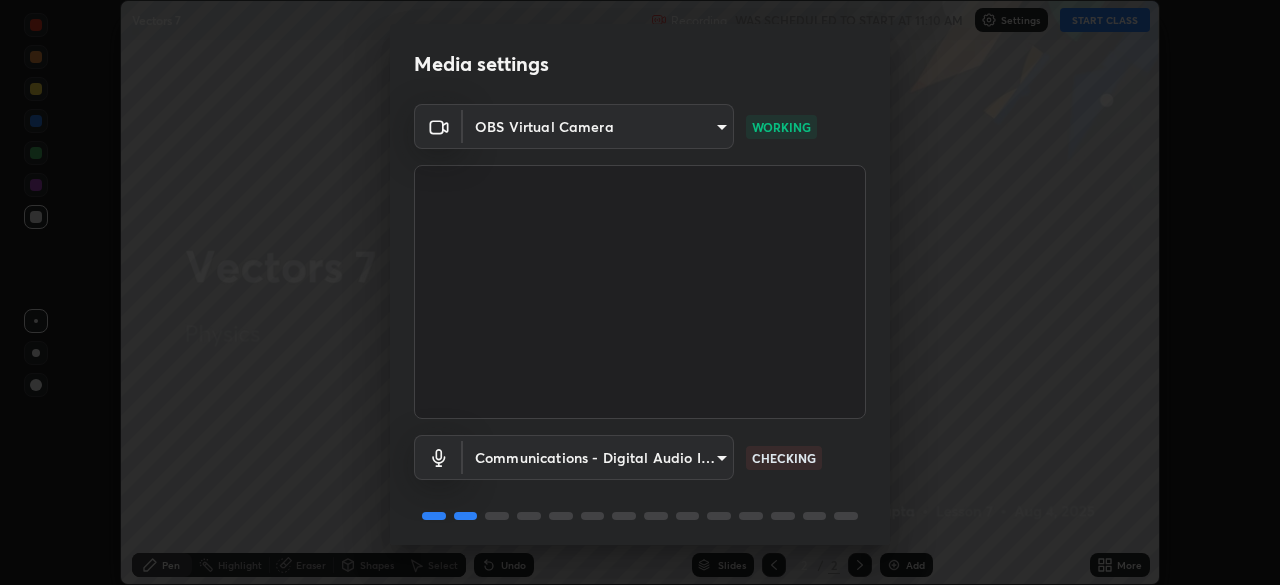 click on "Erase all Vectors 7 Recording WAS SCHEDULED TO START AT  11:10 AM Settings START CLASS Setting up your live class Vectors 7 • L7 of Physics [FIRST] [LAST] Pen Highlight Eraser Shapes Select Undo Slides 2 / 2 Add More No doubts shared Encourage your learners to ask a doubt for better clarity Report an issue Reason for reporting Buffering Chat not working Audio - Video sync issue Educator video quality low ​ Attach an image Report Media settings OBS Virtual Camera [HASH] WORKING Communications - Digital Audio Interface (3- Cam Link 4K) communications CHECKING 1 / 5 Next" at bounding box center (640, 292) 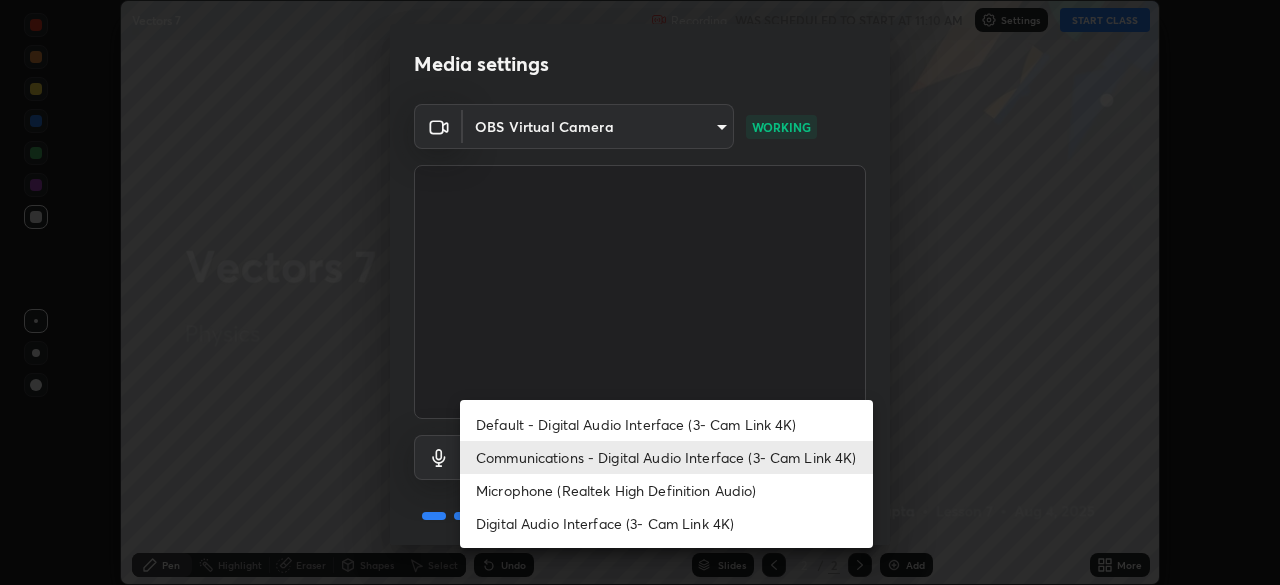 click on "Microphone (Realtek High Definition Audio)" at bounding box center (666, 490) 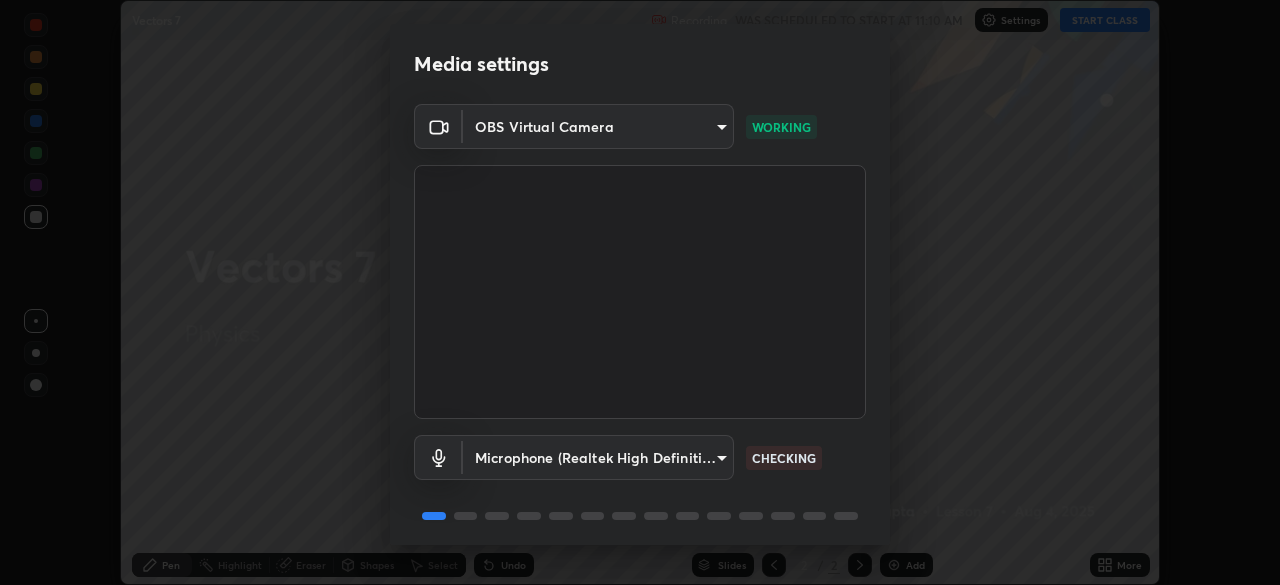 scroll, scrollTop: 71, scrollLeft: 0, axis: vertical 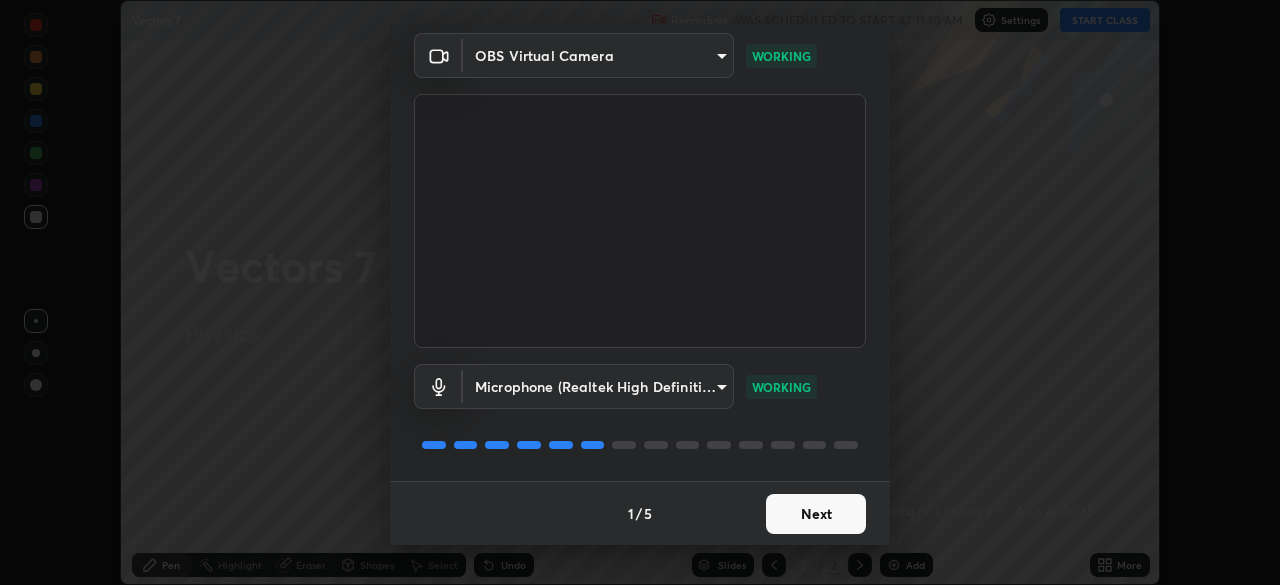 click on "Next" at bounding box center (816, 514) 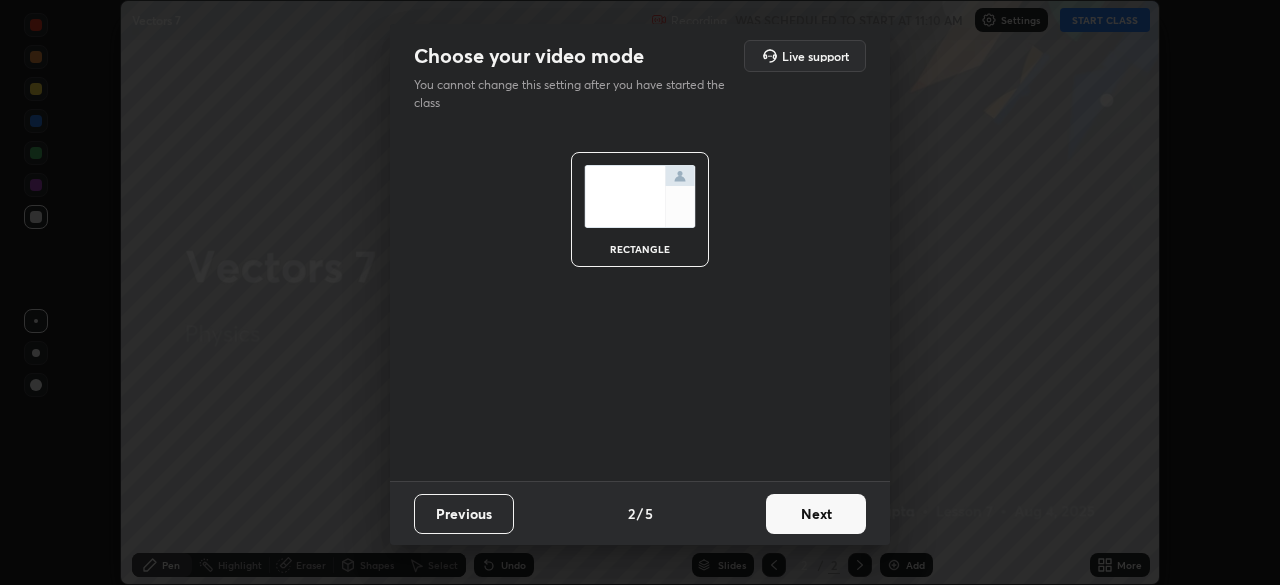 scroll, scrollTop: 0, scrollLeft: 0, axis: both 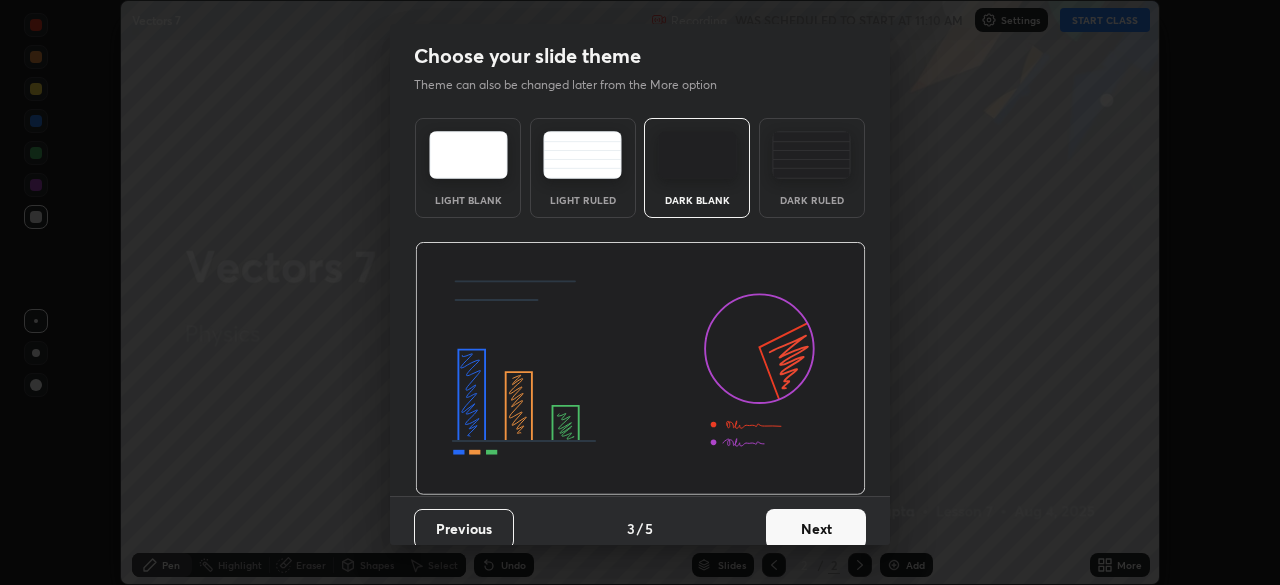 click on "Next" at bounding box center (816, 529) 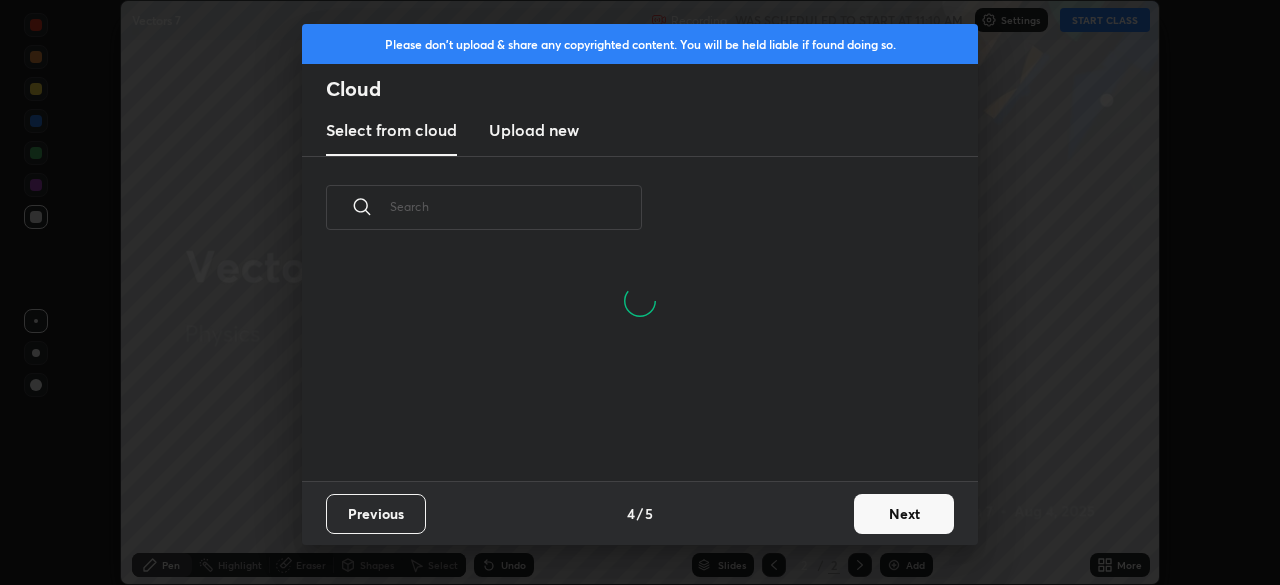 click on "Next" at bounding box center [904, 514] 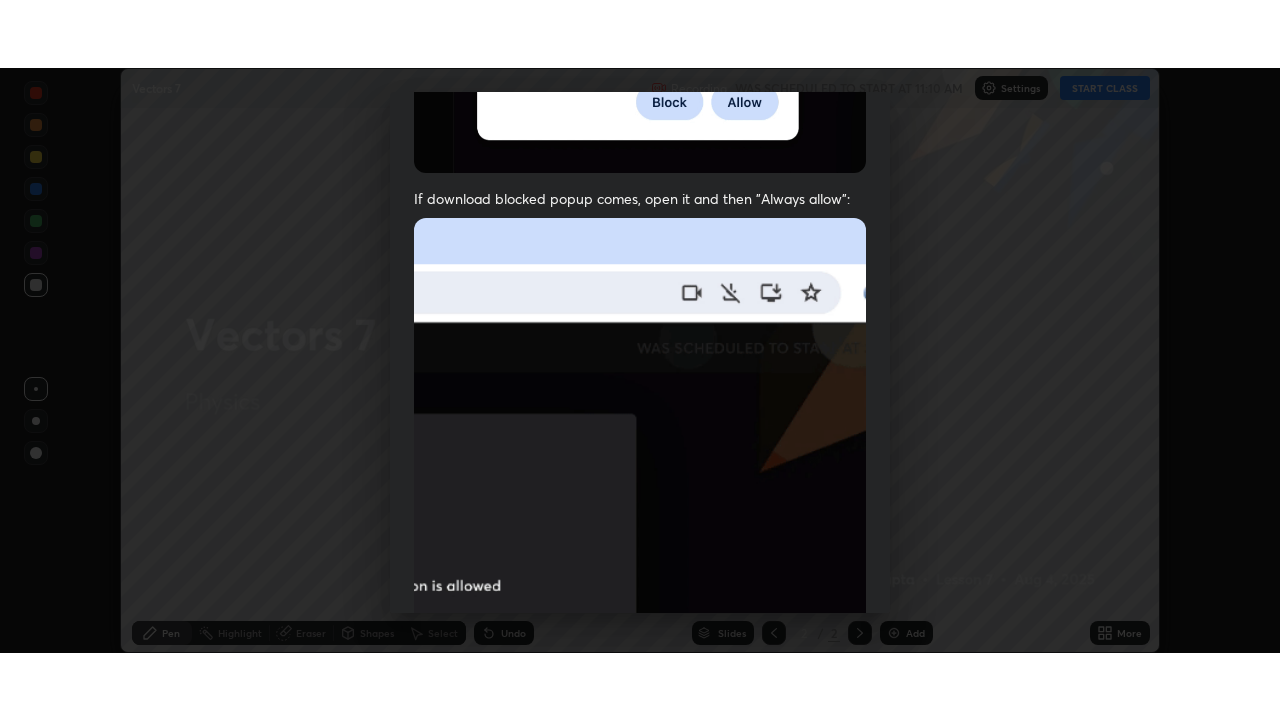 scroll, scrollTop: 479, scrollLeft: 0, axis: vertical 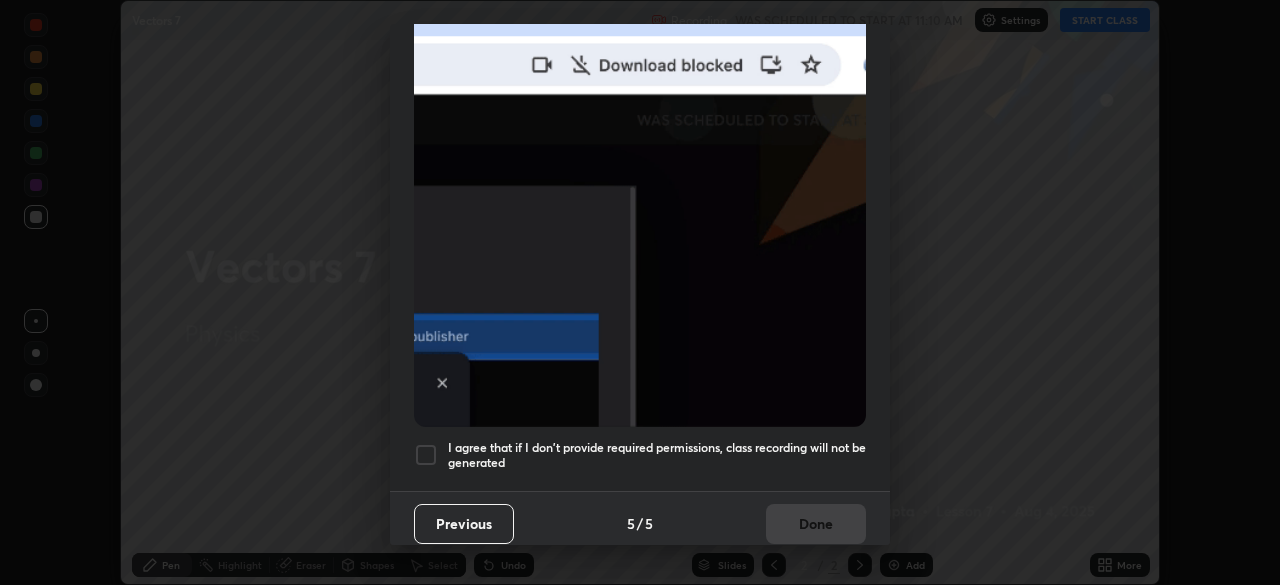 click on "I agree that if I don't provide required permissions, class recording will not be generated" at bounding box center (657, 455) 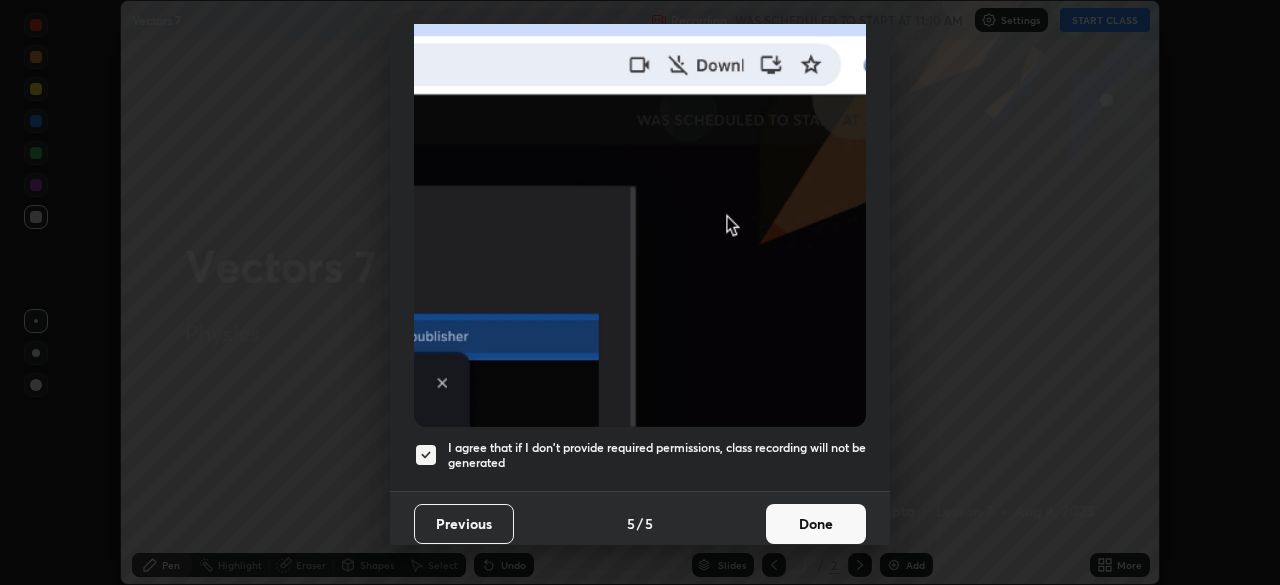 click on "Done" at bounding box center (816, 524) 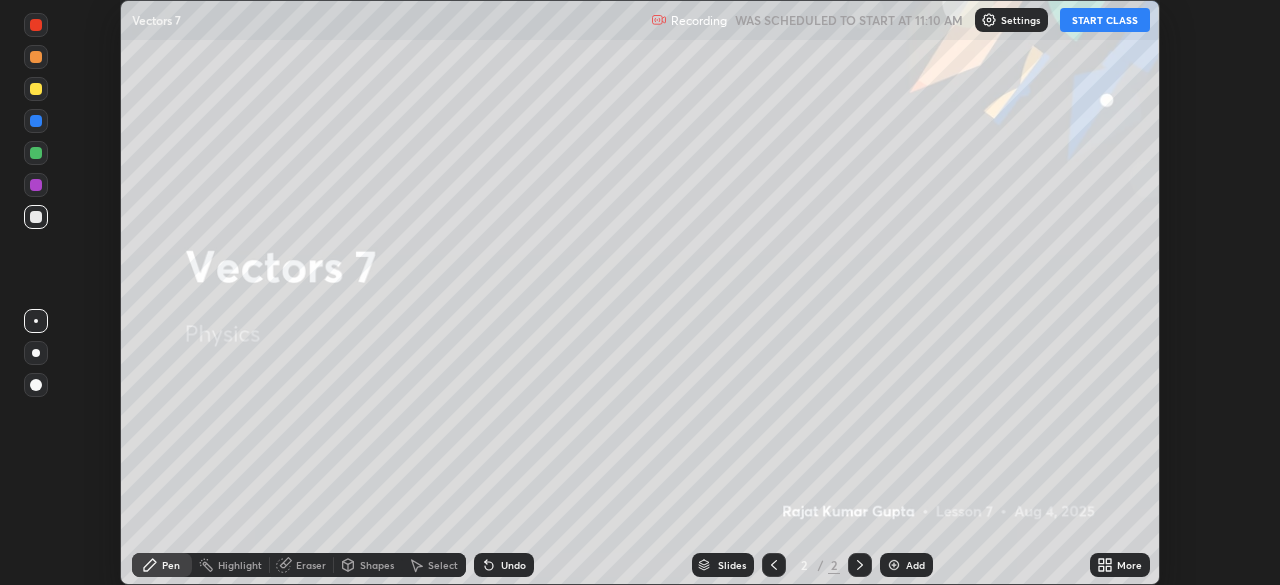 click on "START CLASS" at bounding box center (1105, 20) 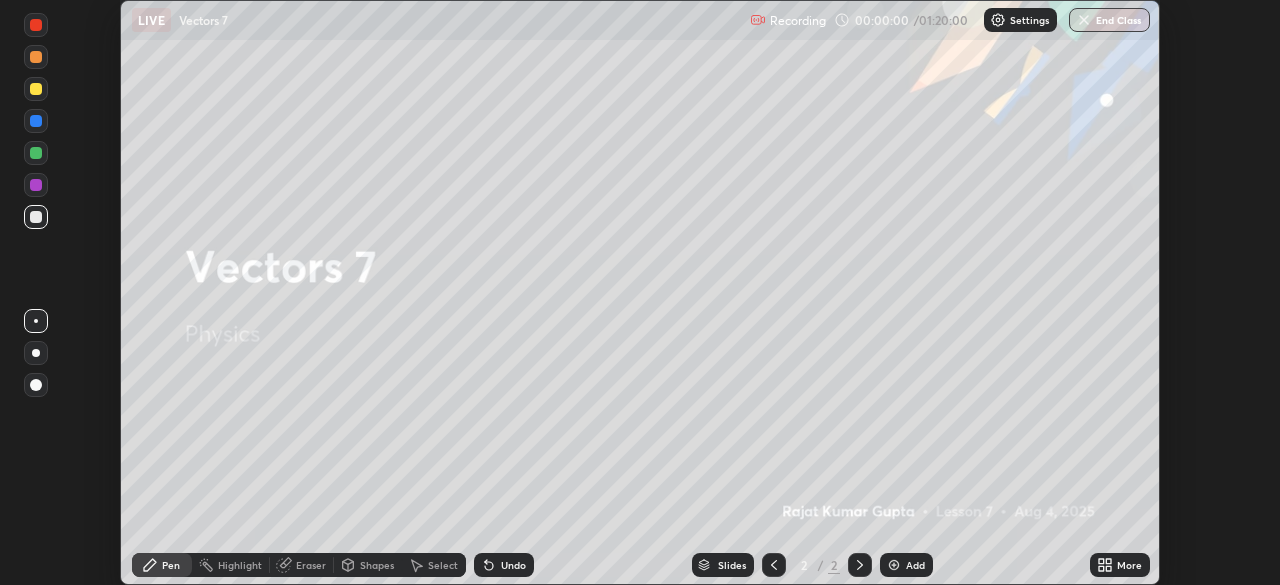 click on "More" at bounding box center [1120, 565] 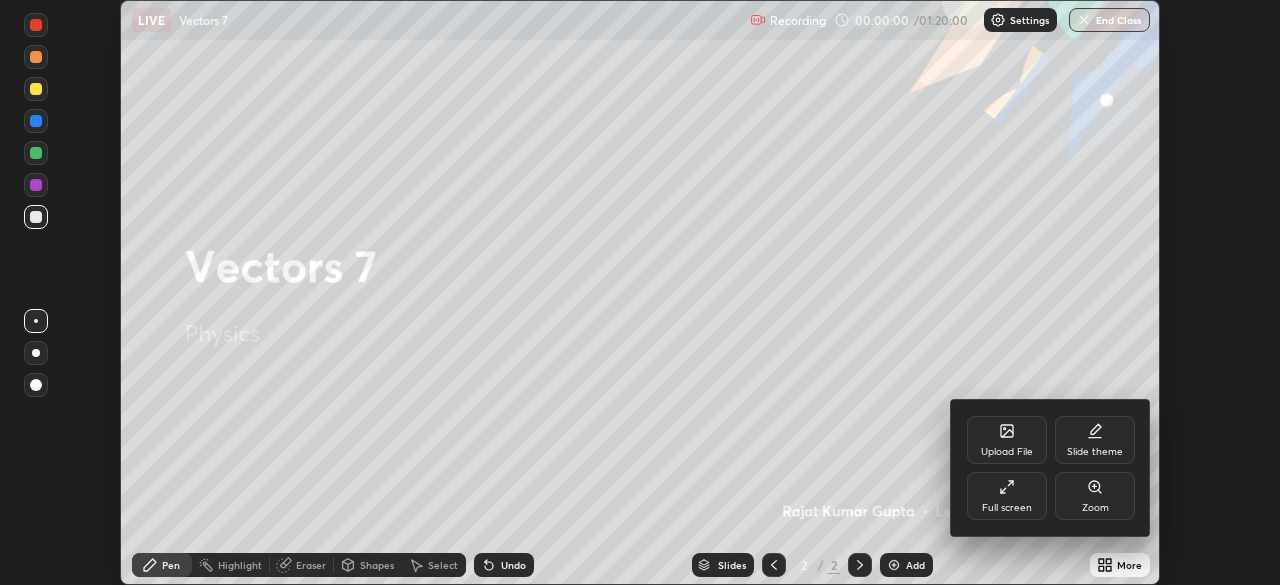 click on "Full screen" at bounding box center [1007, 496] 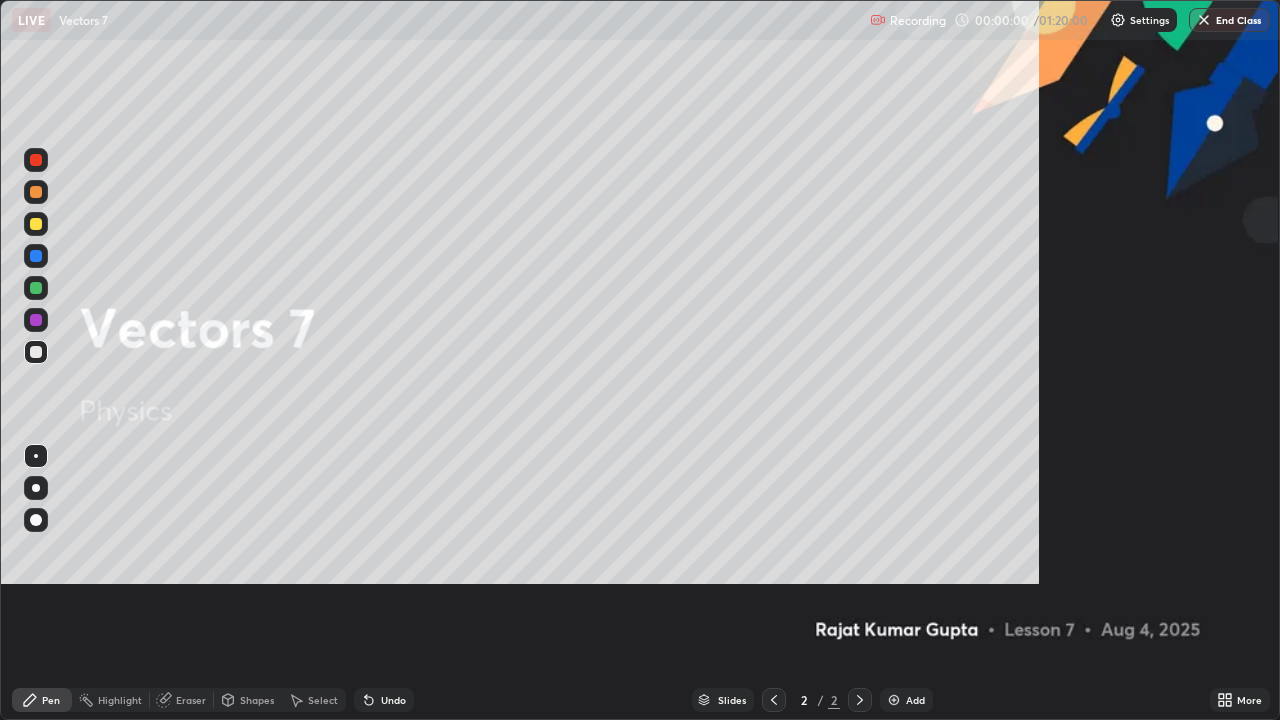 scroll, scrollTop: 99280, scrollLeft: 98720, axis: both 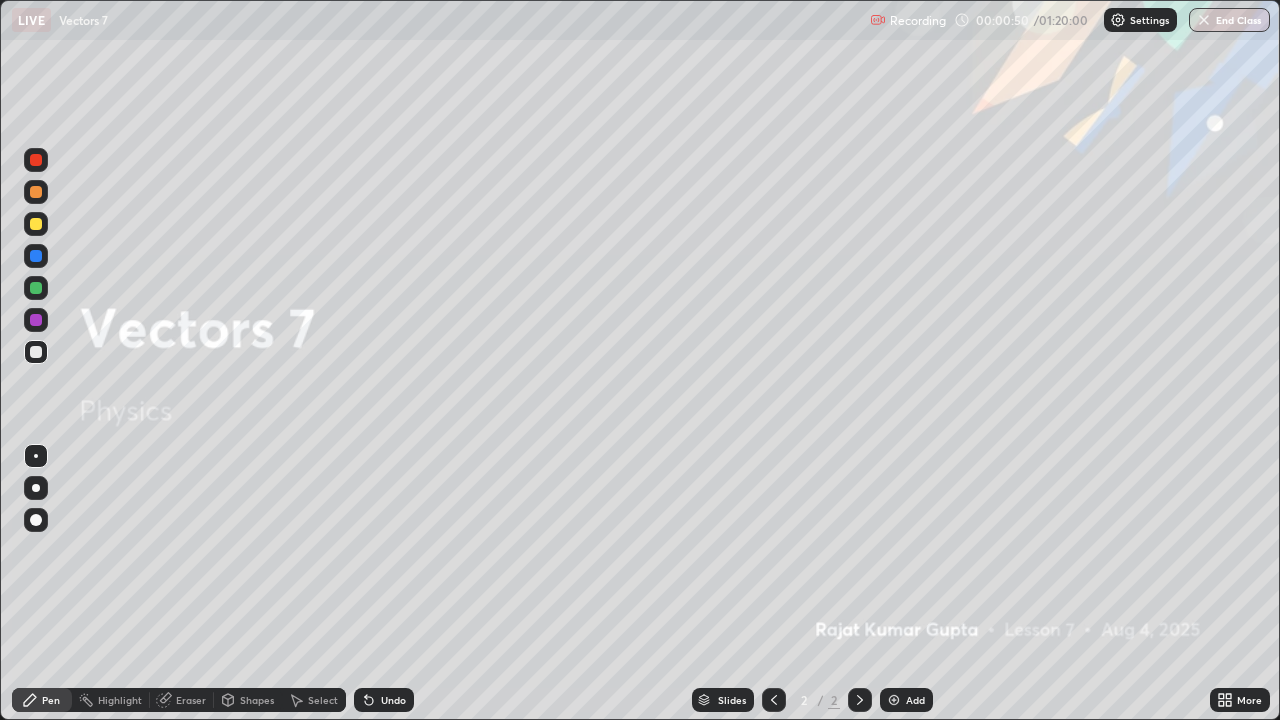 click on "Add" at bounding box center [915, 700] 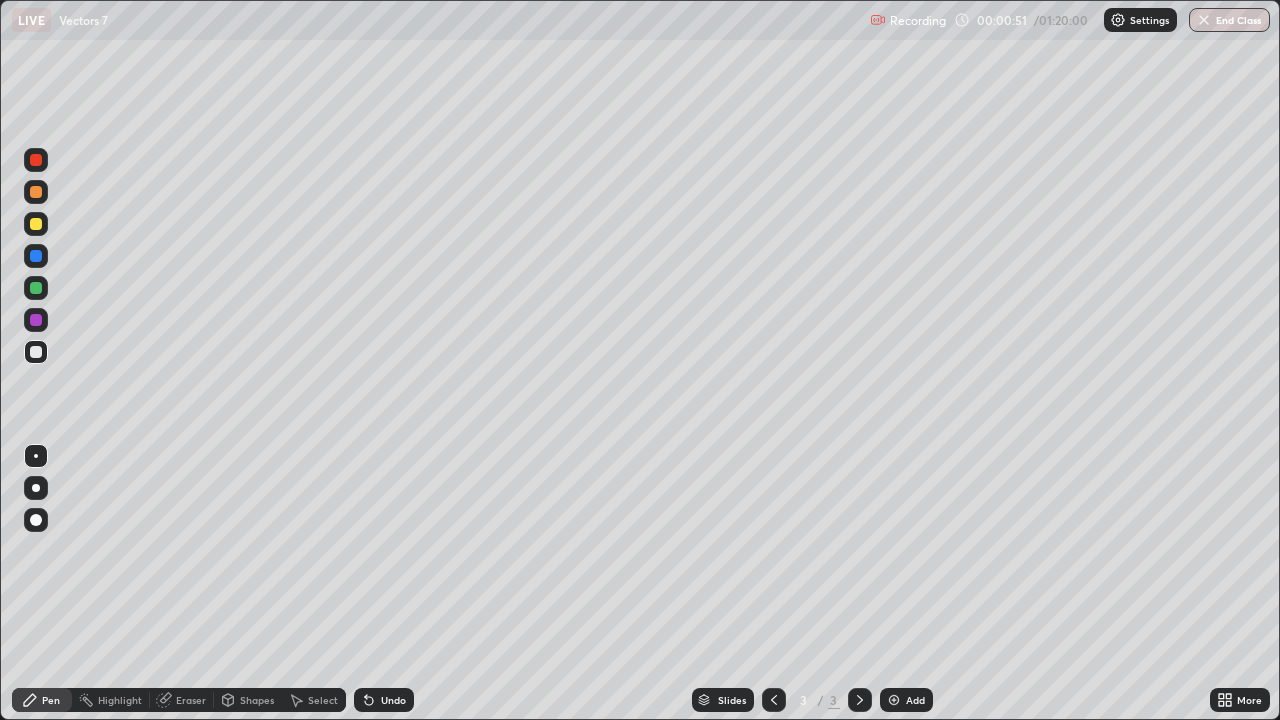 click at bounding box center [36, 352] 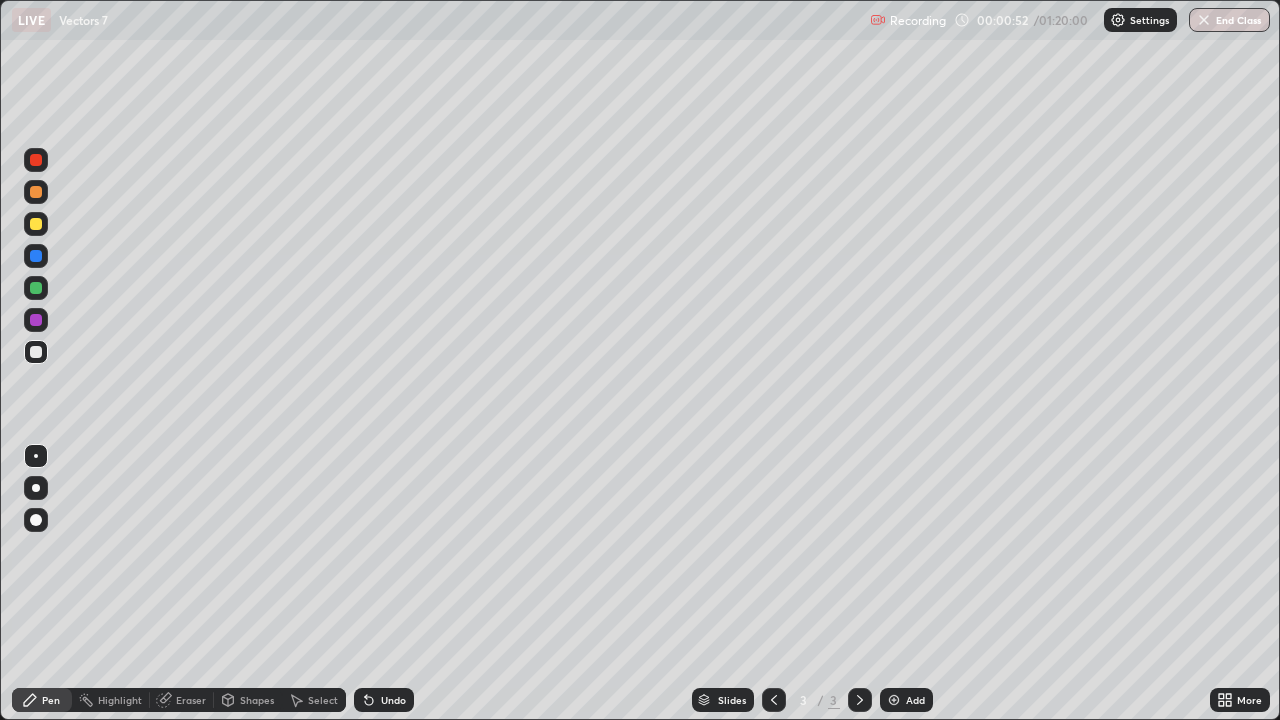 click at bounding box center (36, 320) 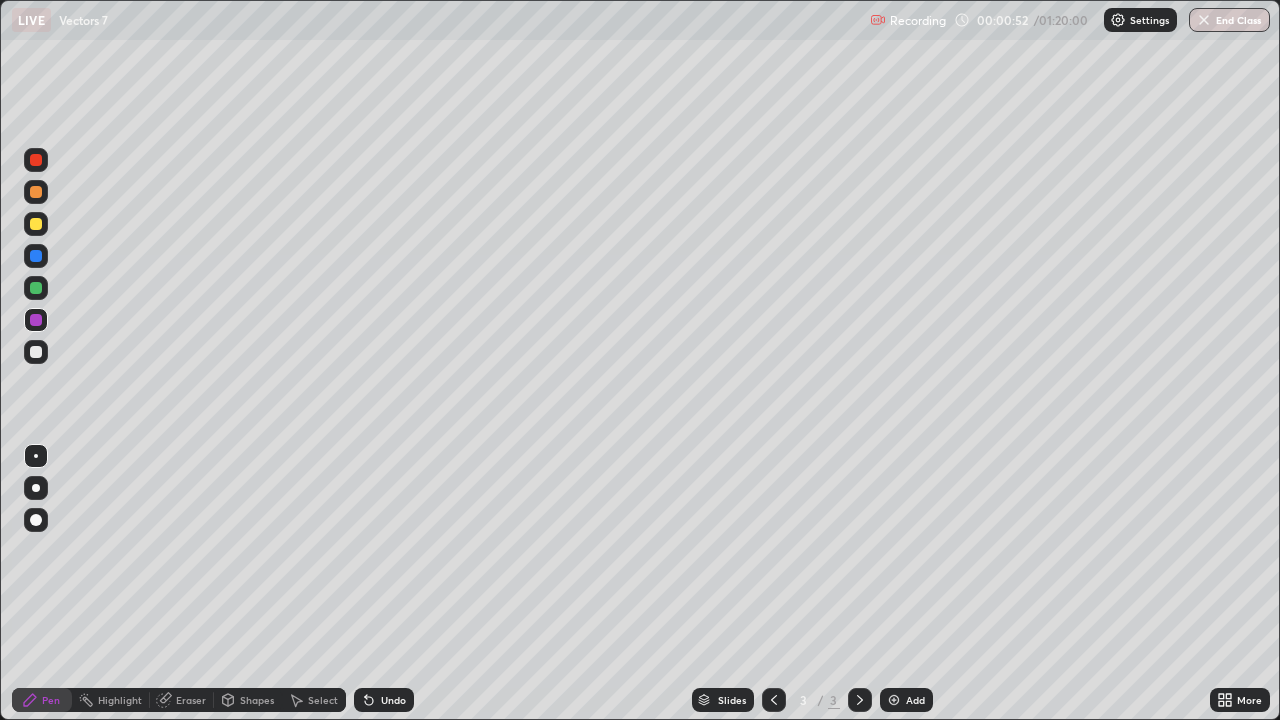 click at bounding box center (36, 520) 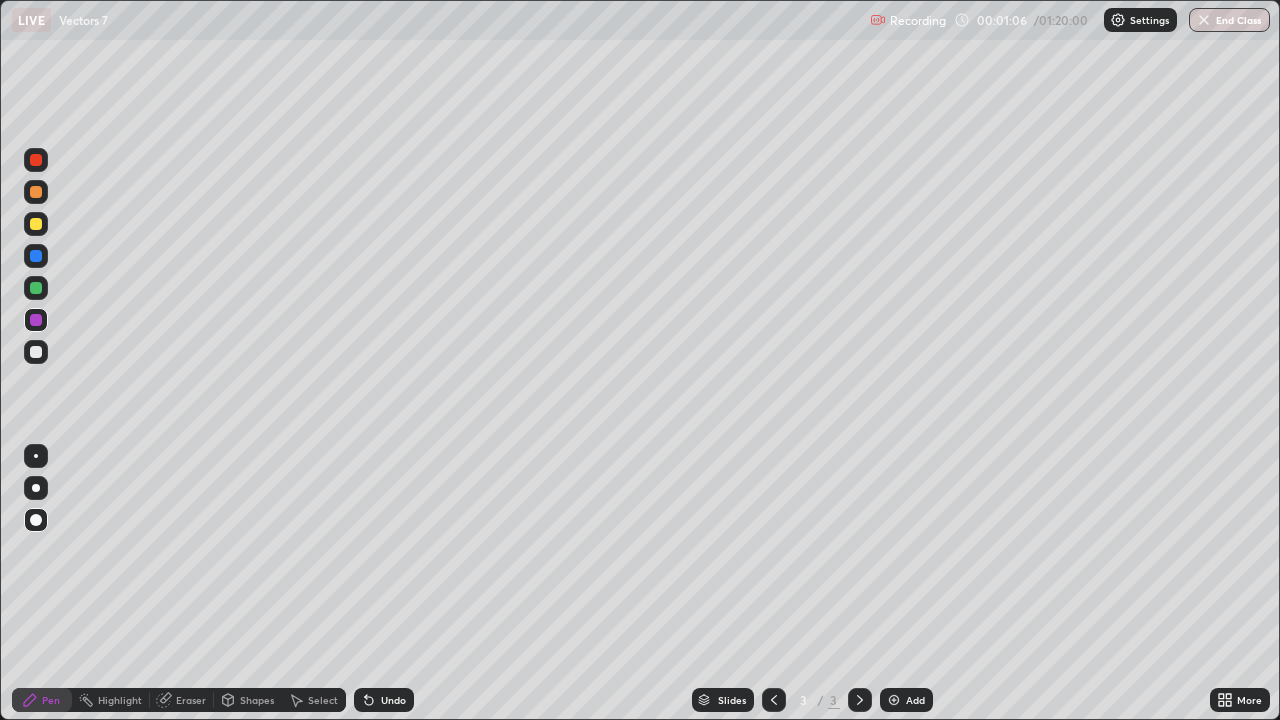 click on "Undo" at bounding box center (384, 700) 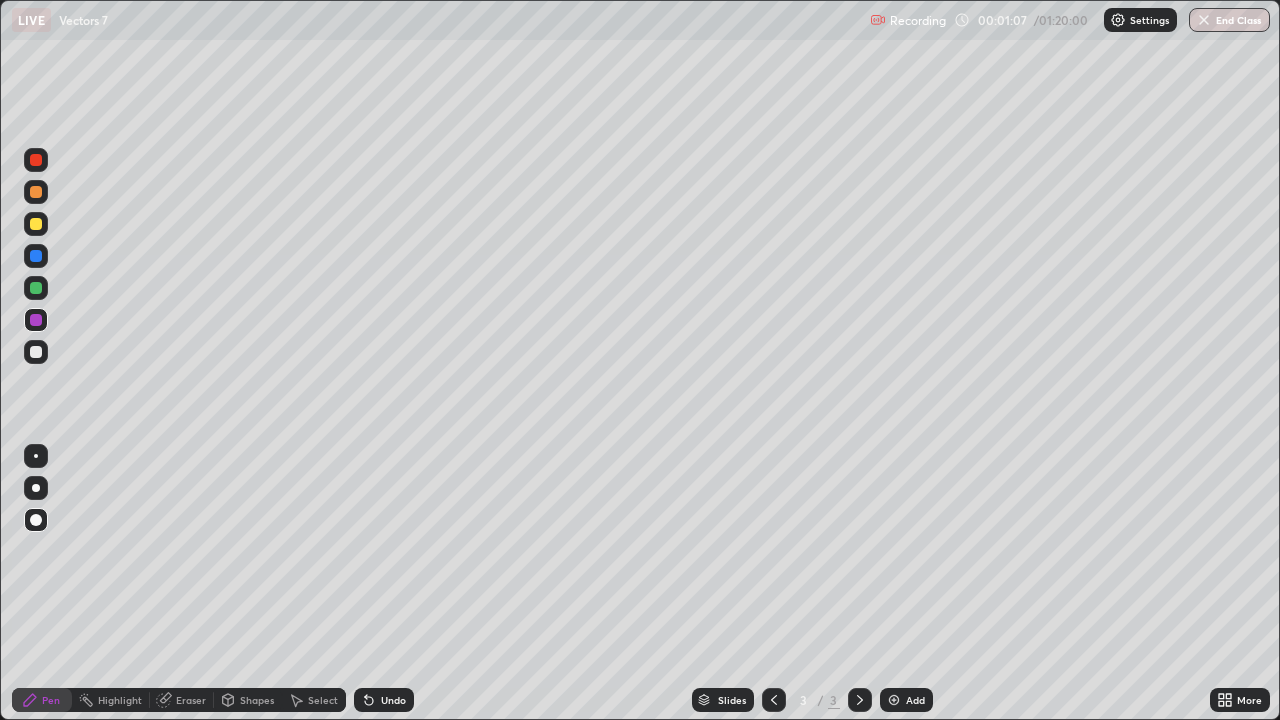 click on "Undo" at bounding box center [393, 700] 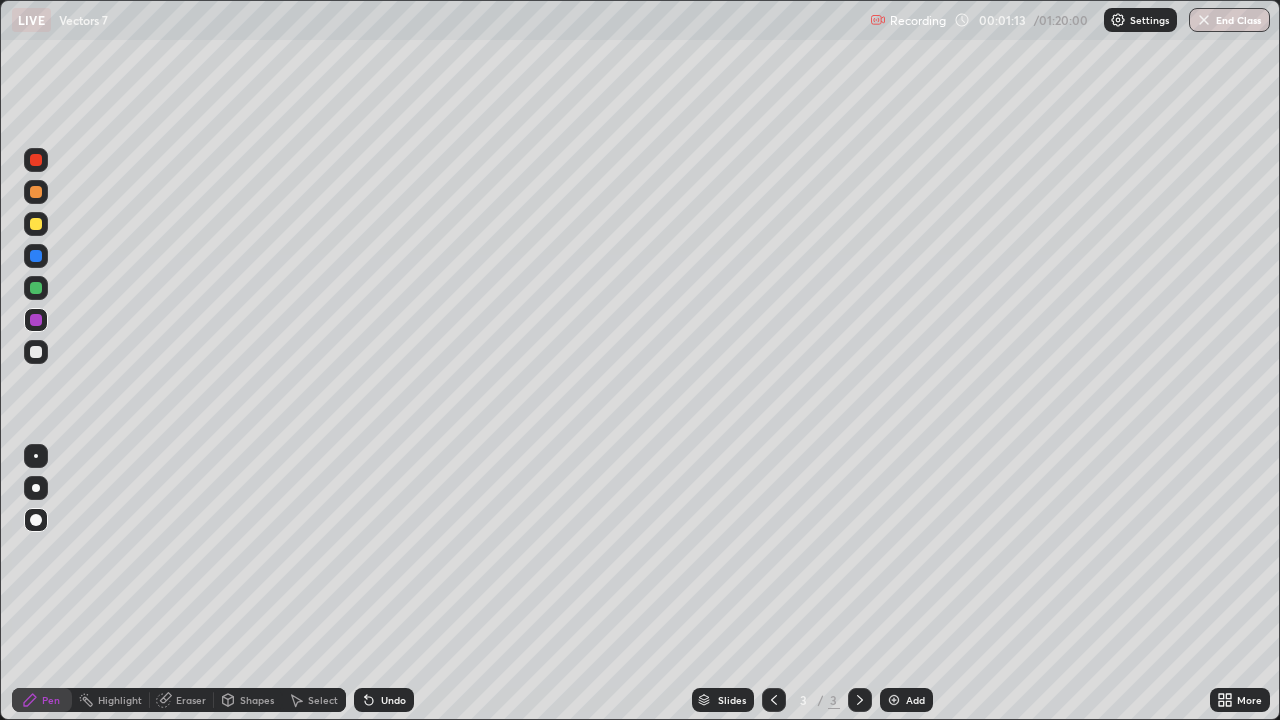 click at bounding box center (36, 352) 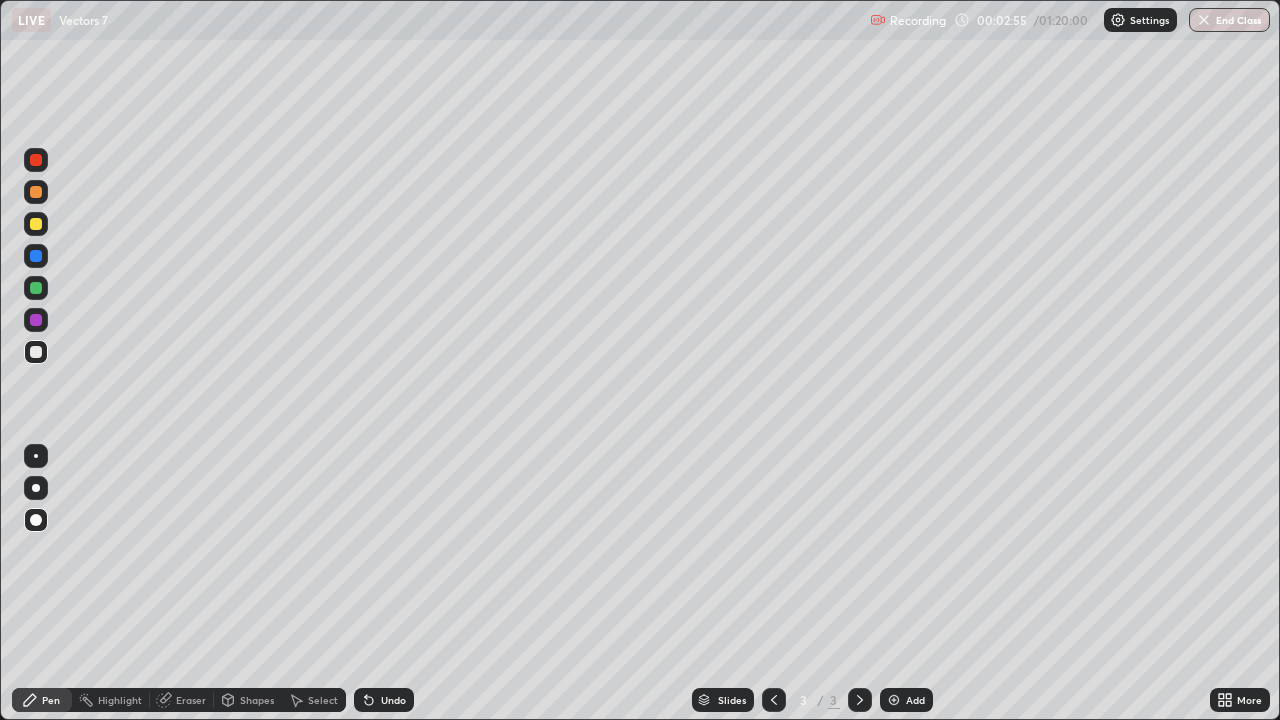 click at bounding box center (36, 288) 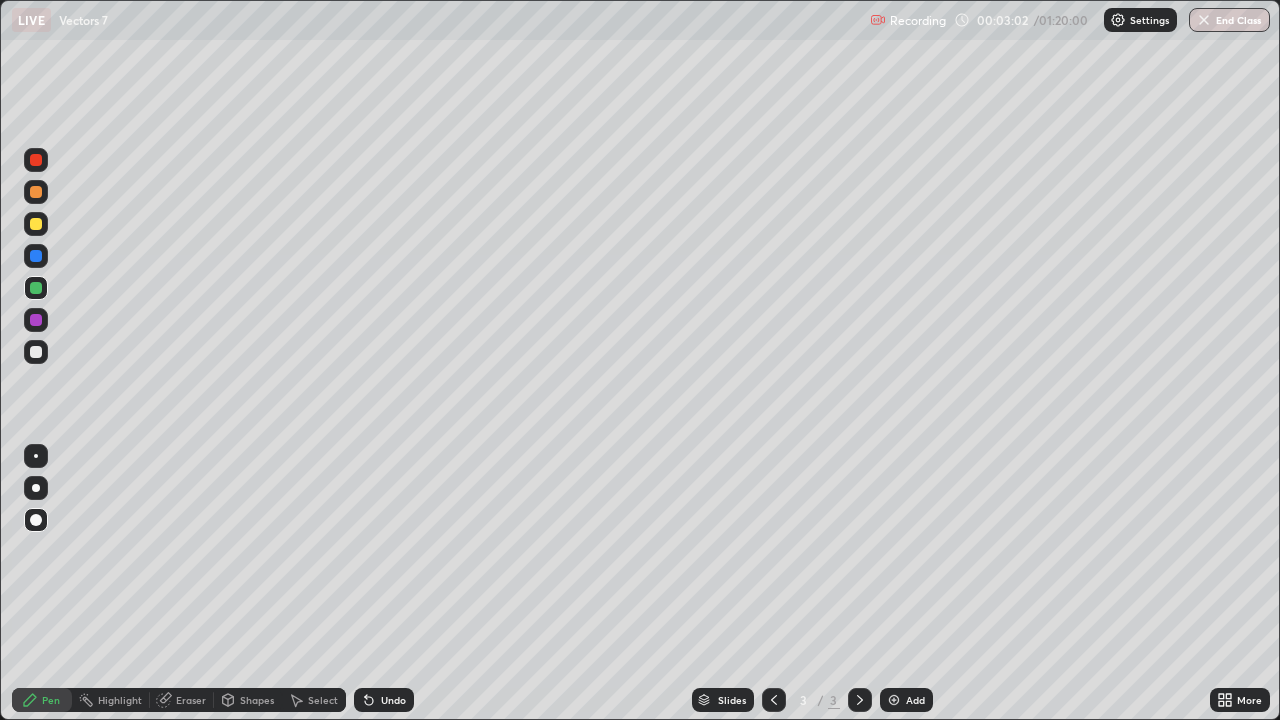 click at bounding box center [36, 352] 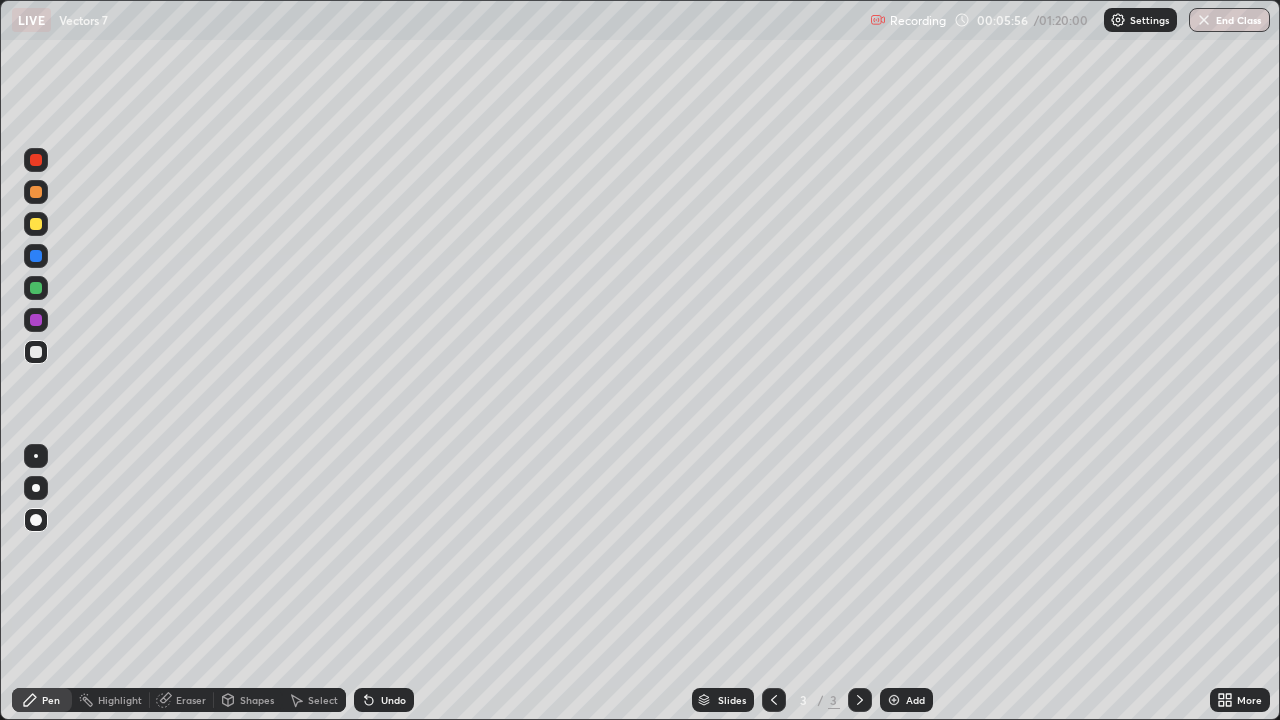 click on "Slides 3 / 3 Add" at bounding box center [812, 700] 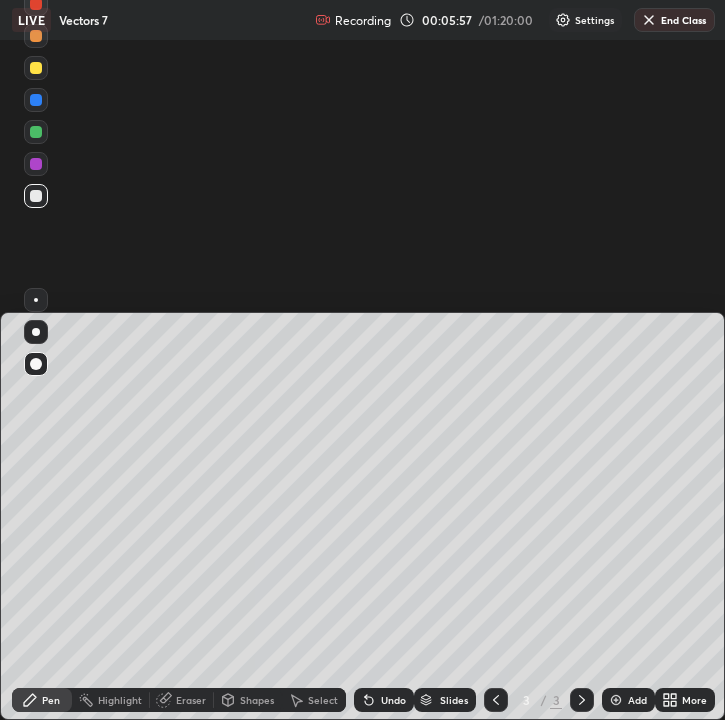 scroll, scrollTop: 720, scrollLeft: 725, axis: both 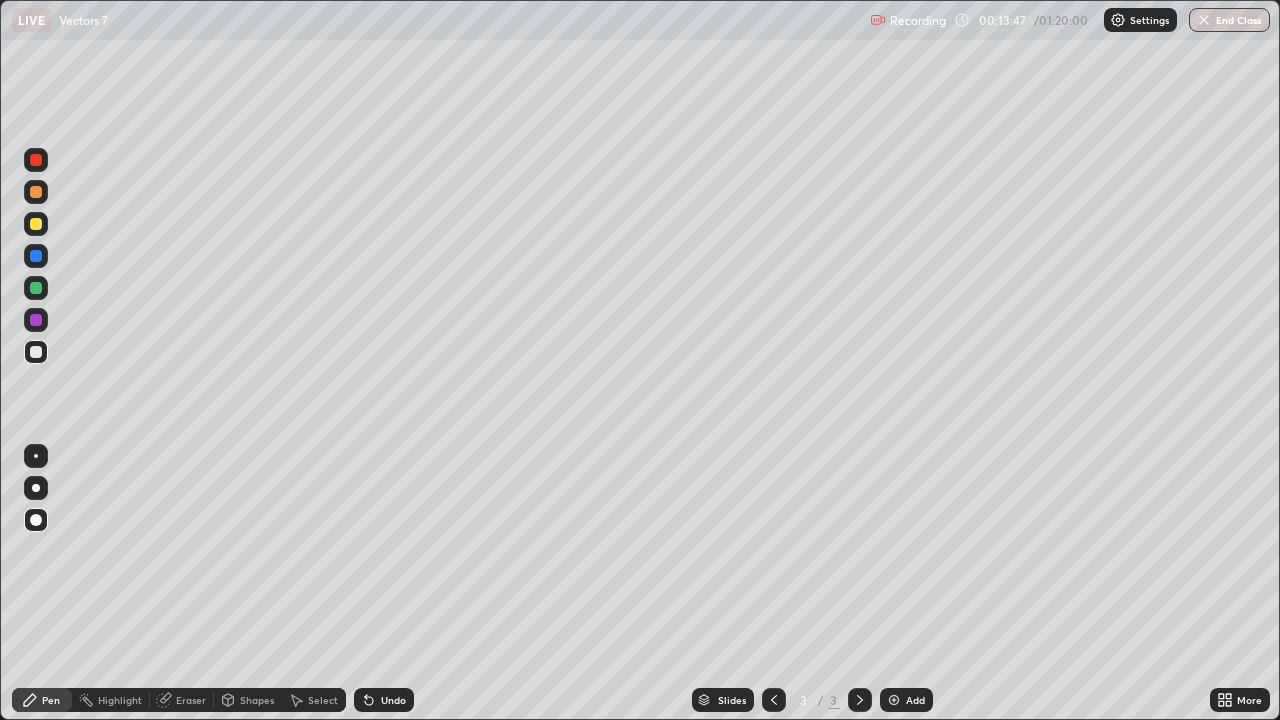 click 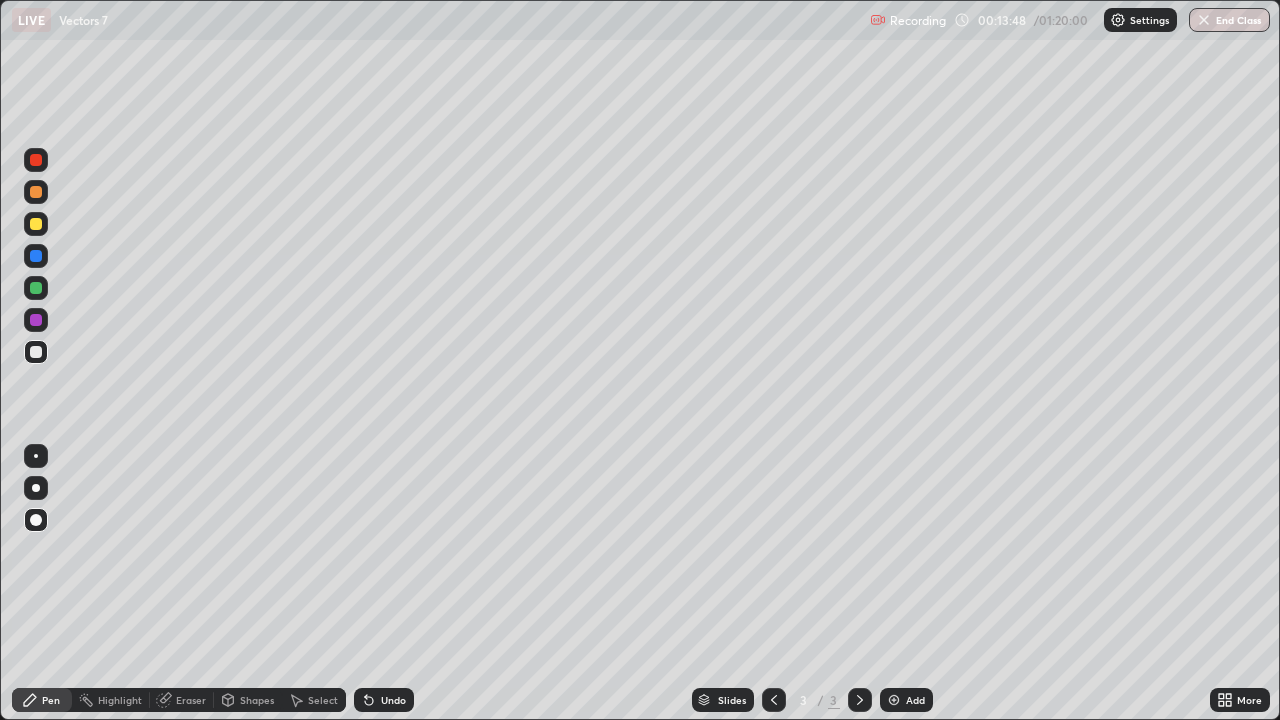 click on "Add" at bounding box center (906, 700) 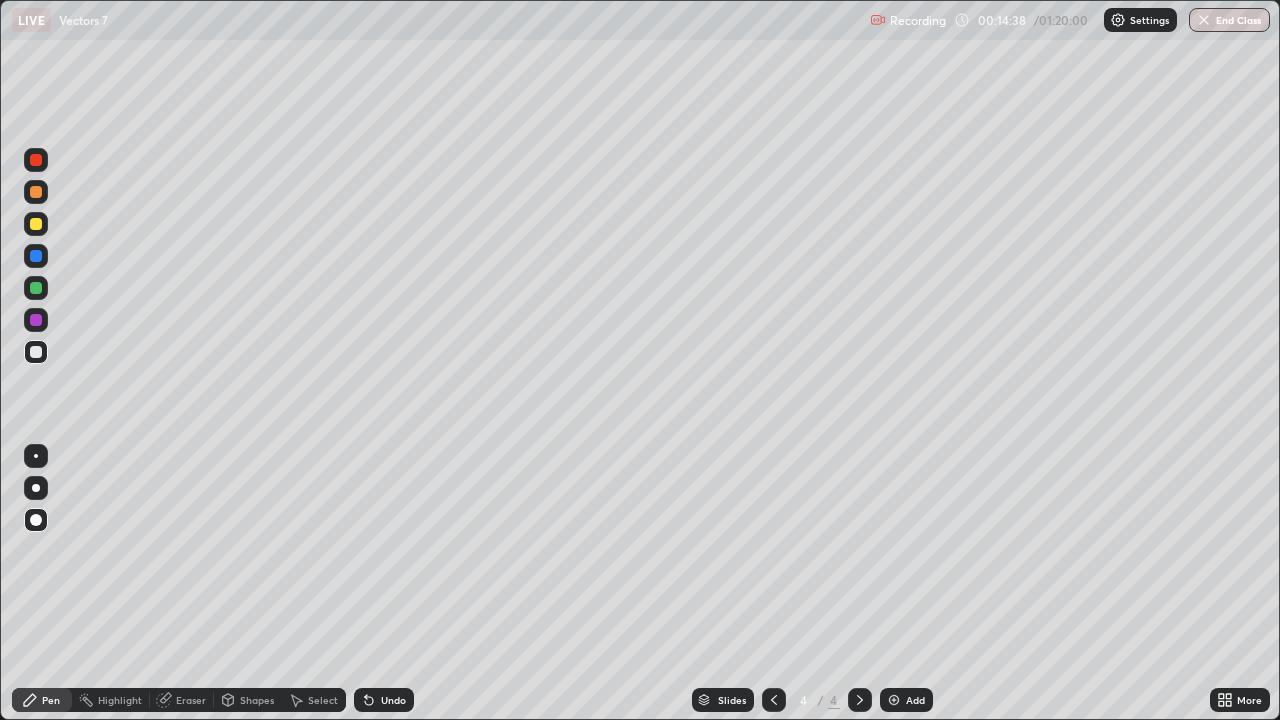 click on "Undo" at bounding box center [393, 700] 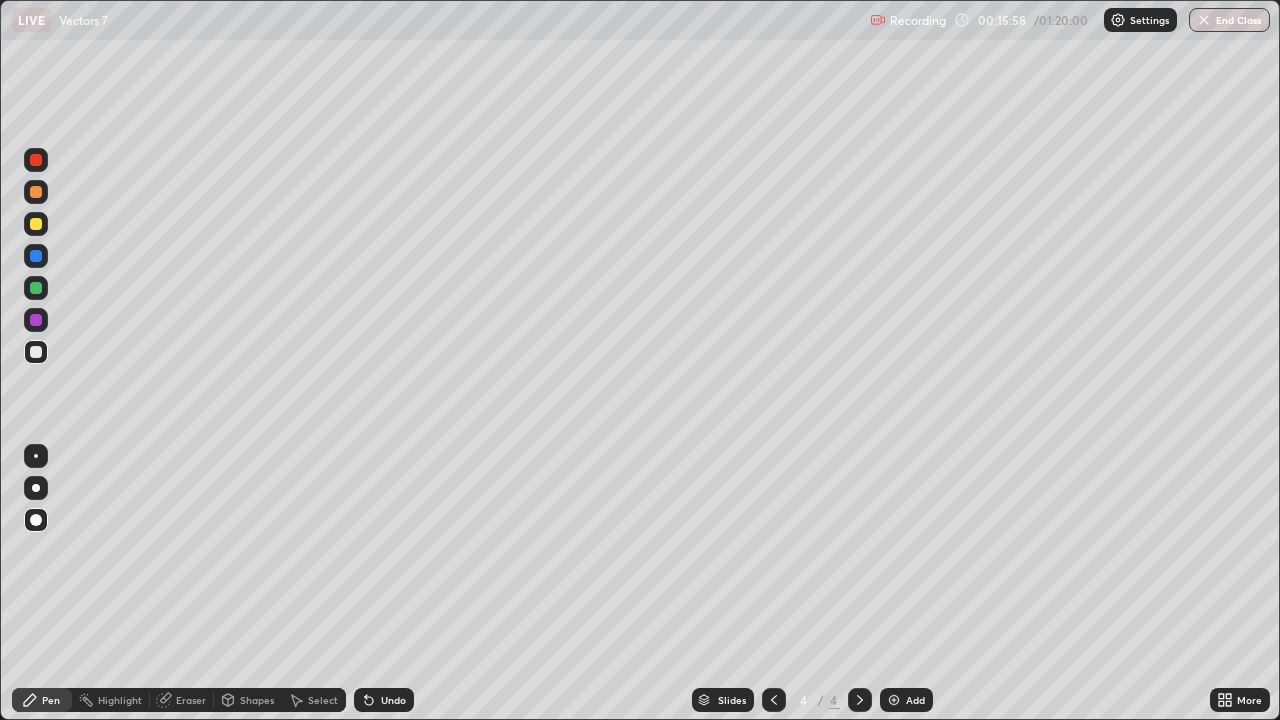 click on "Add" at bounding box center [915, 700] 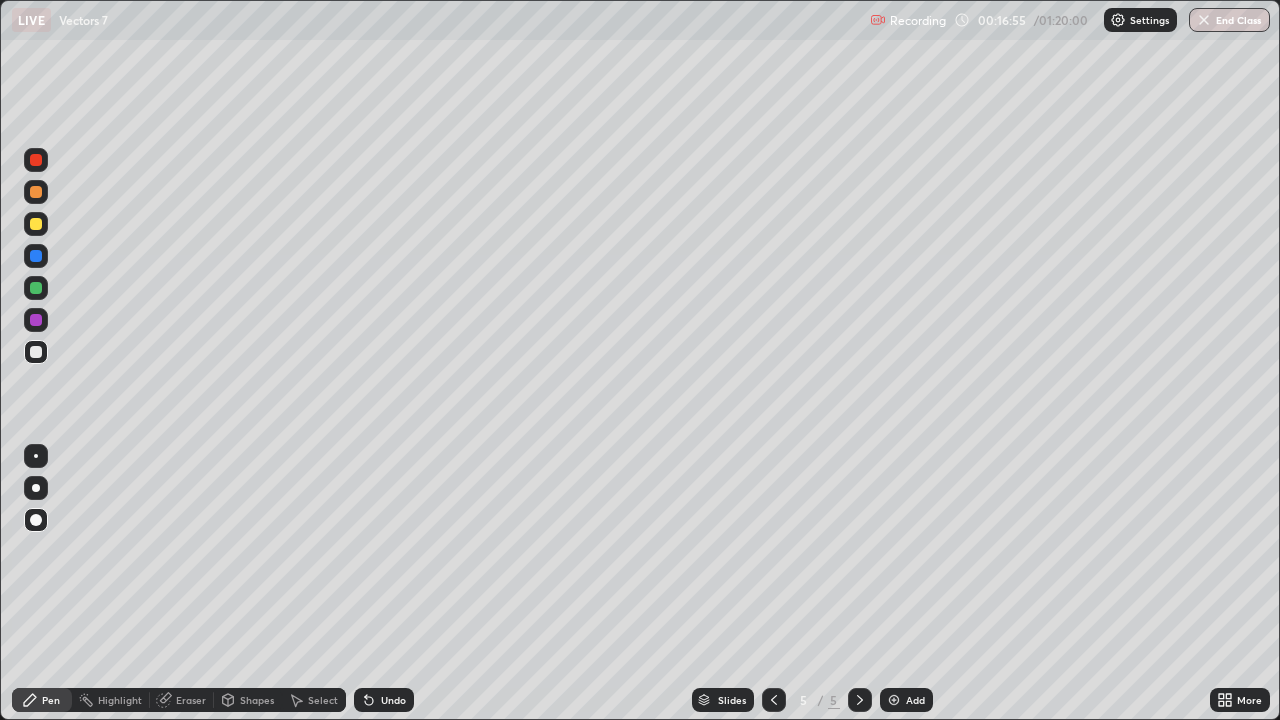 click at bounding box center (36, 256) 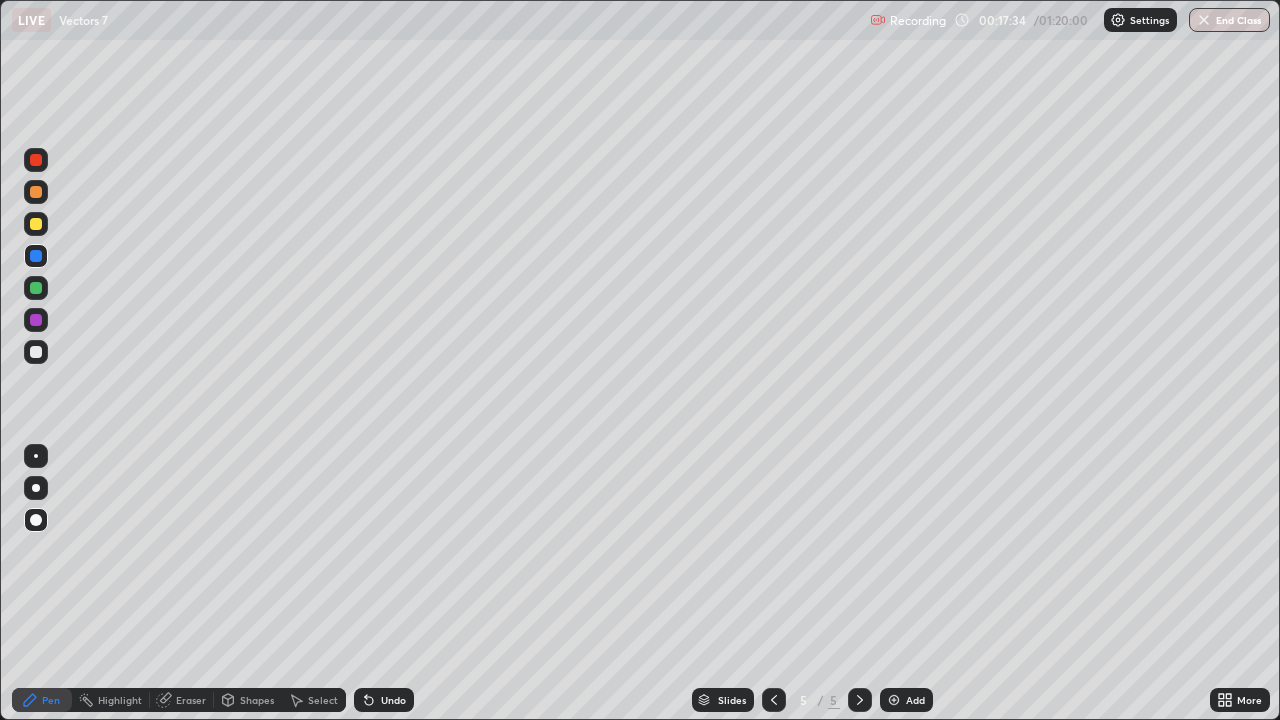 click on "Pen" at bounding box center (42, 700) 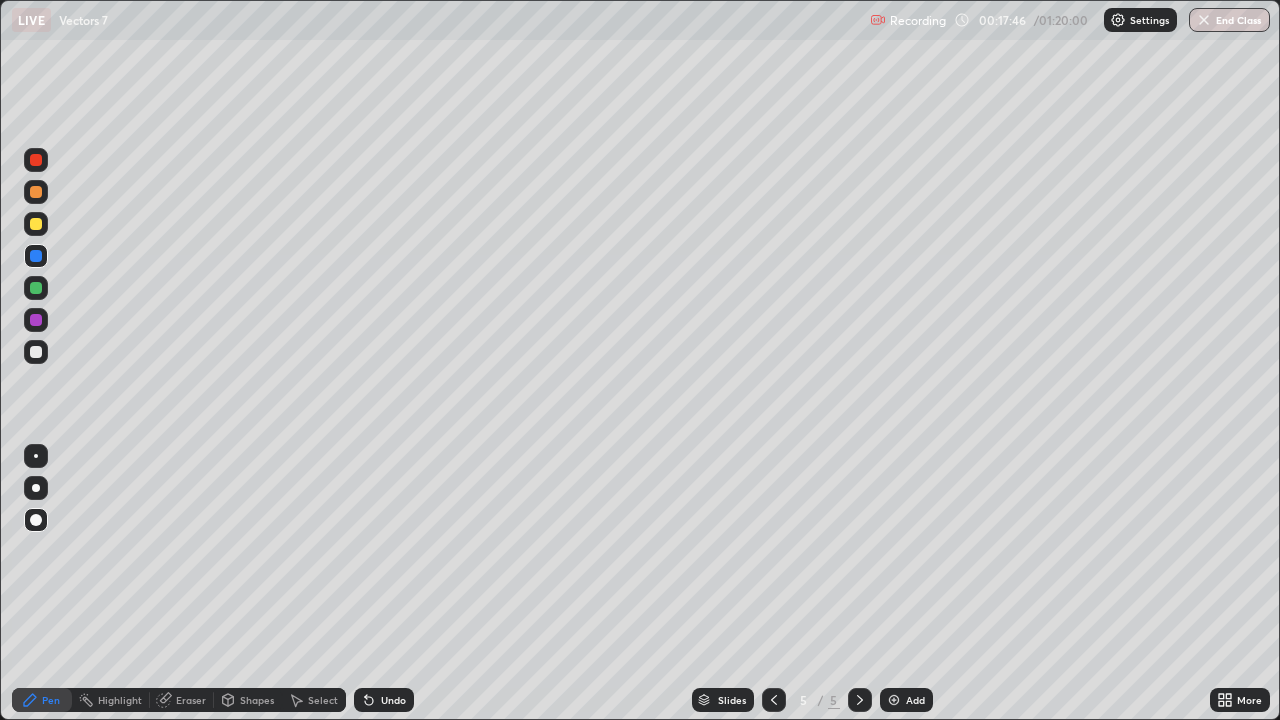 click on "Undo" at bounding box center (384, 700) 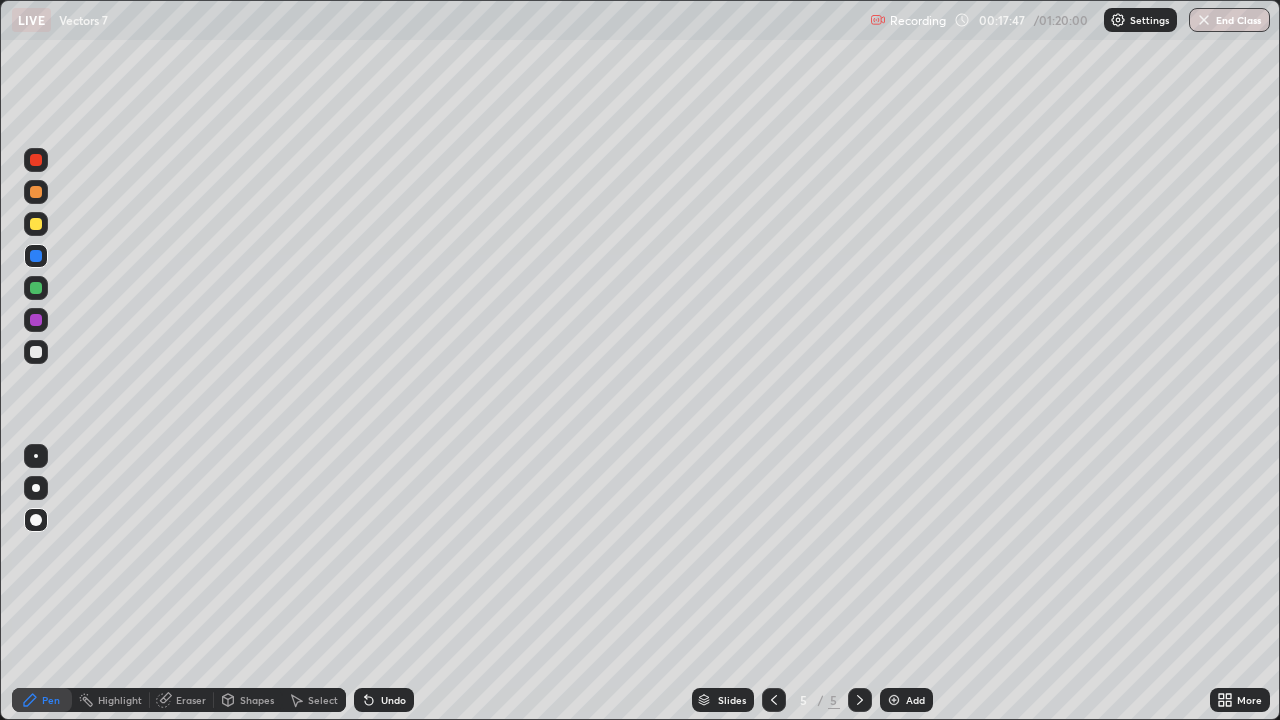 click on "Undo" at bounding box center [384, 700] 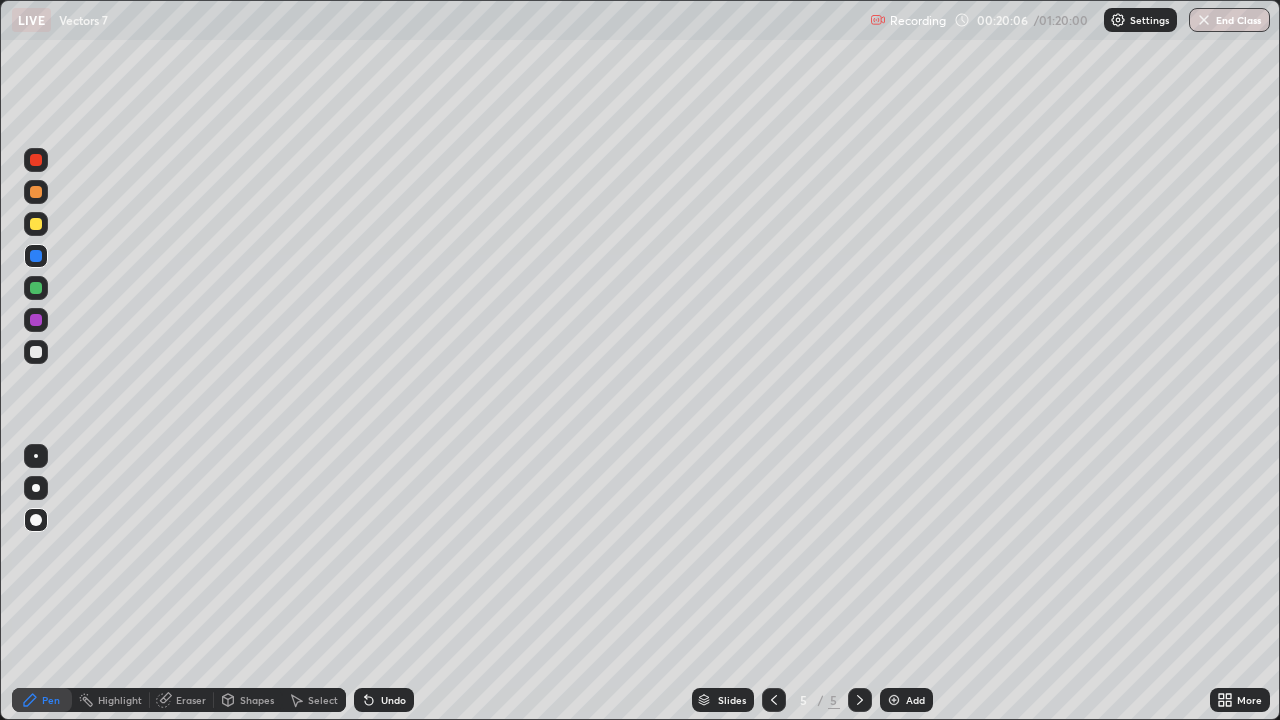 click at bounding box center [36, 224] 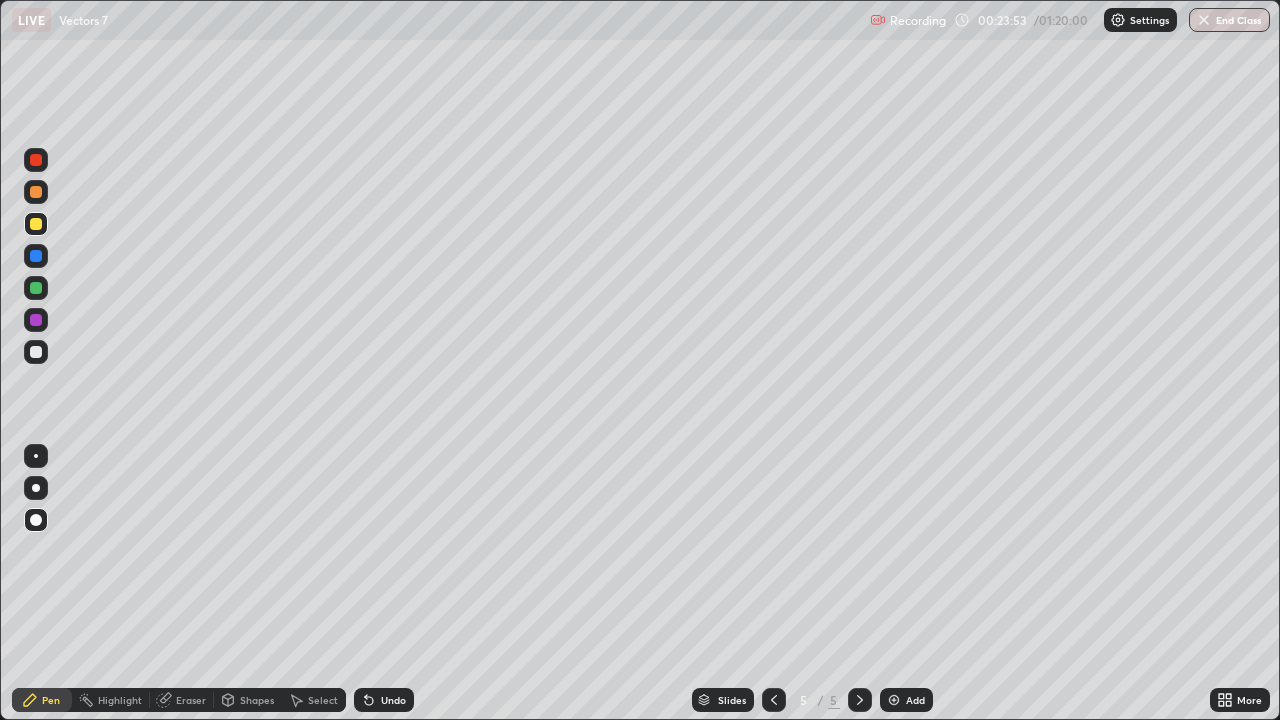 click 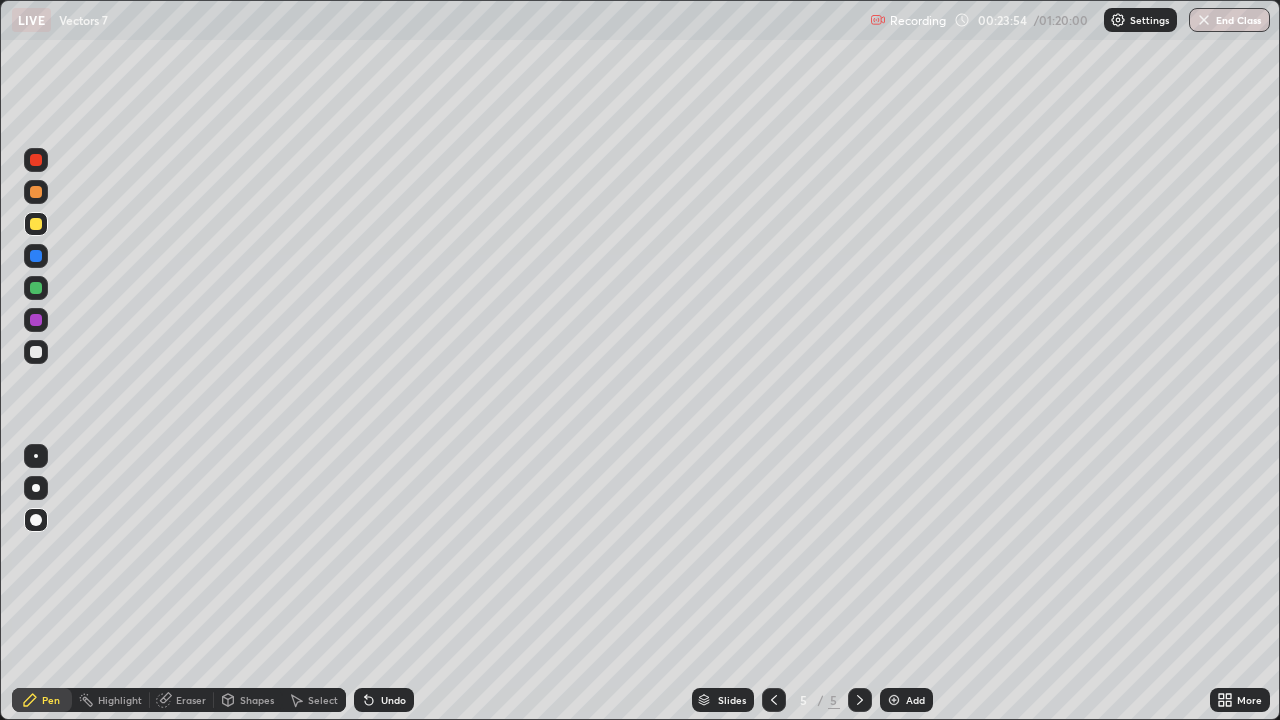 click on "Add" at bounding box center [915, 700] 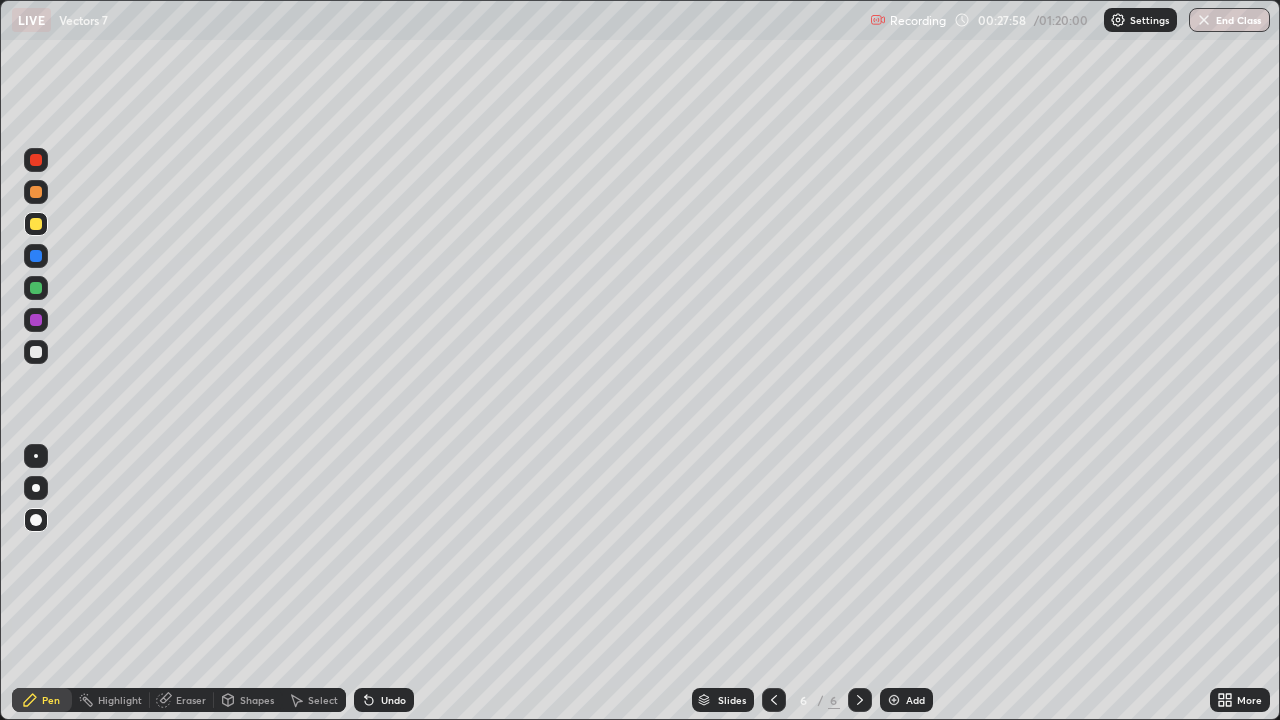 click on "Select" at bounding box center (323, 700) 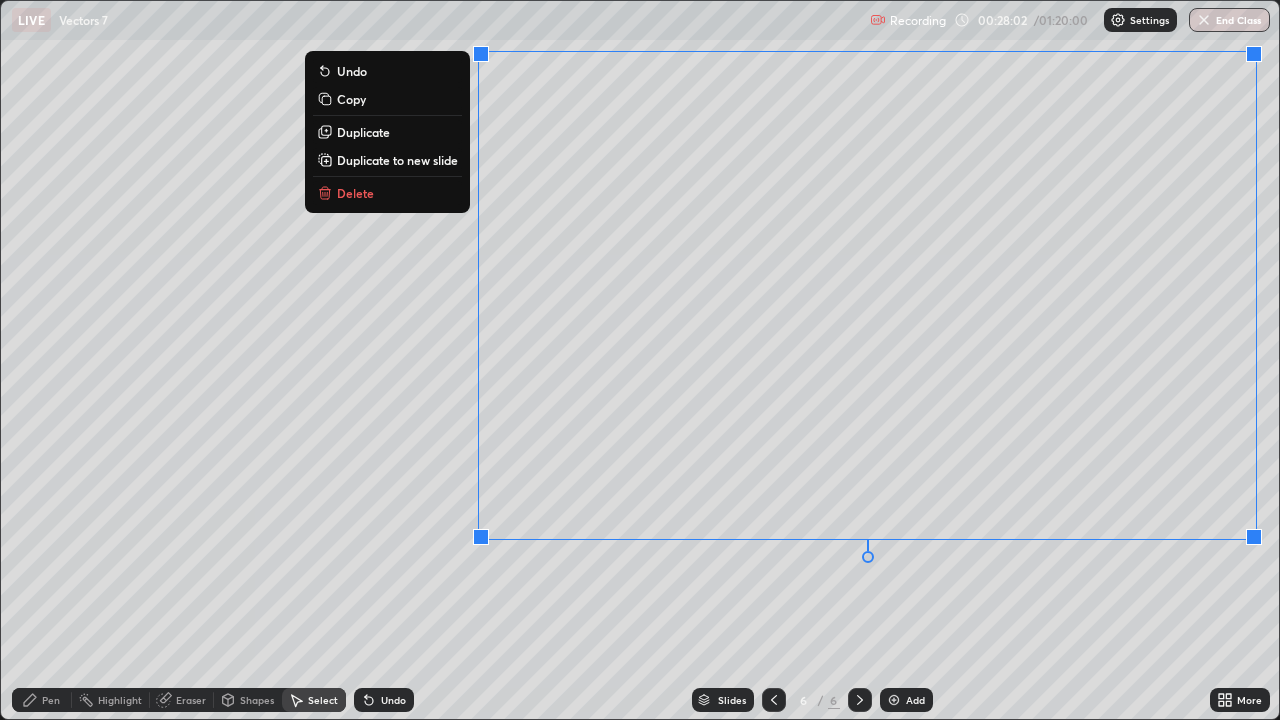 click on "0 ° Undo Copy Duplicate Duplicate to new slide Delete" at bounding box center (640, 360) 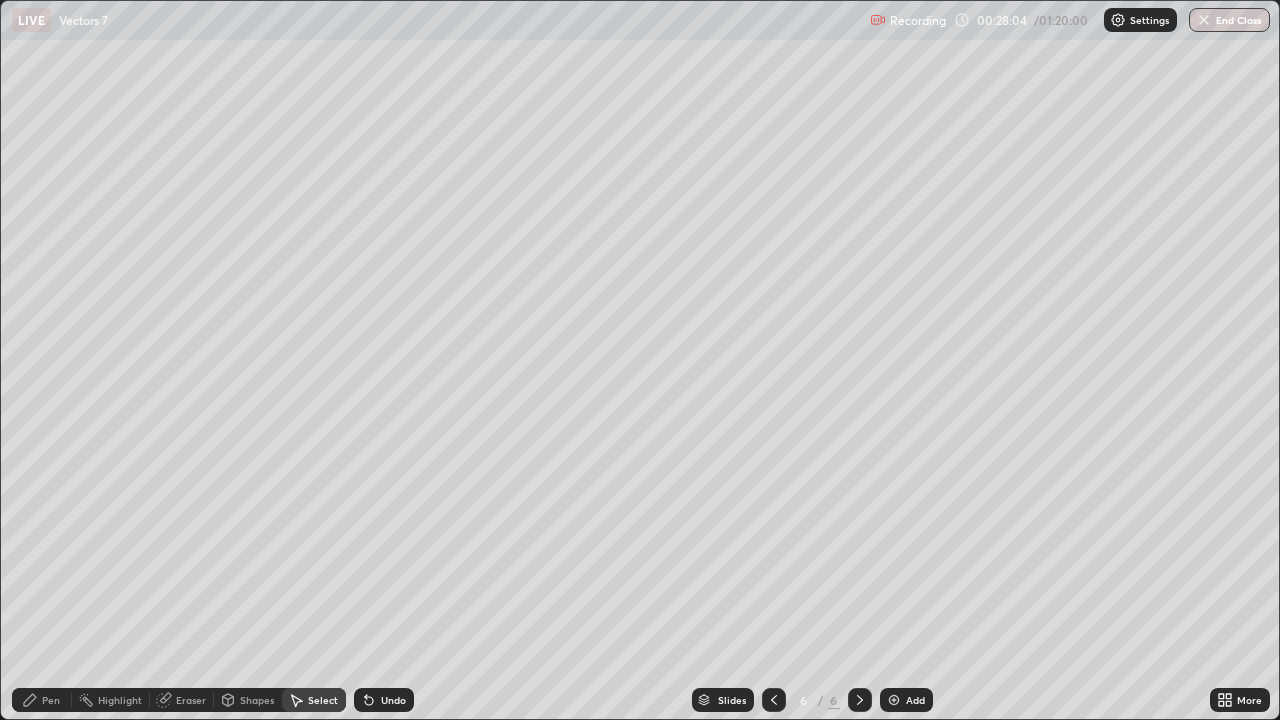 click on "0 ° Undo Copy Duplicate Duplicate to new slide Delete" at bounding box center [640, 360] 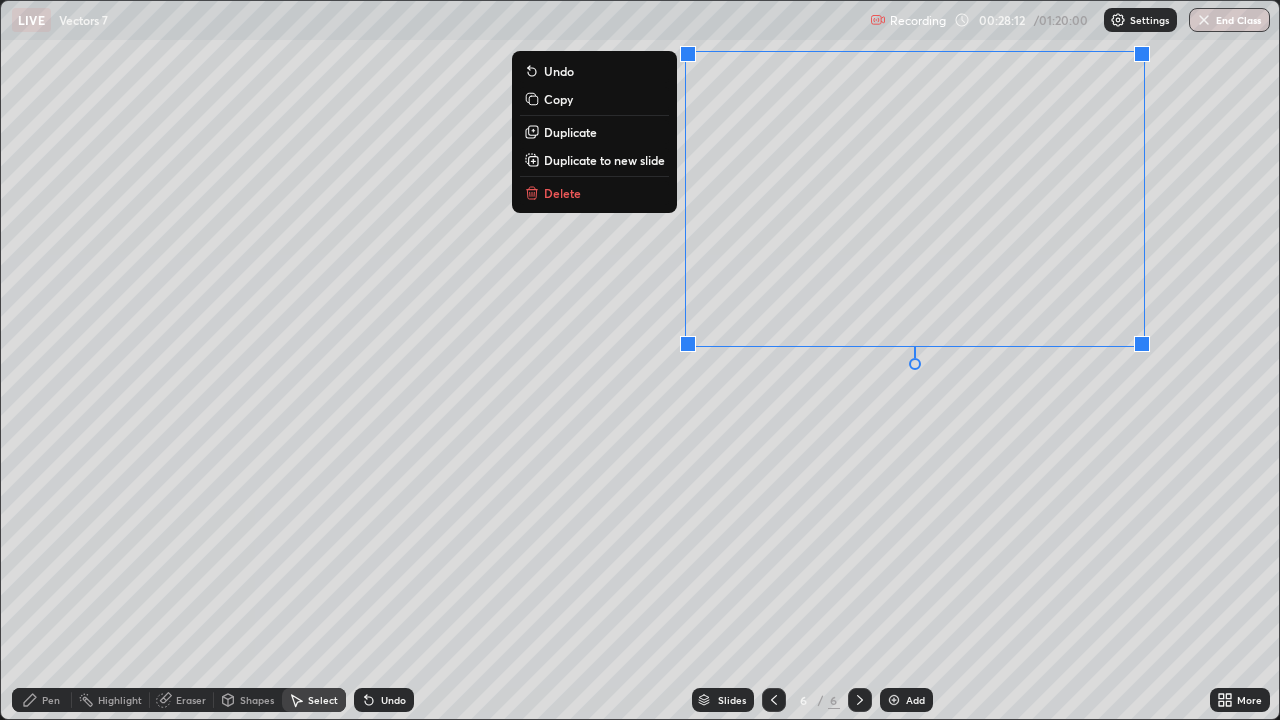 click on "0 ° Undo Copy Duplicate Duplicate to new slide Delete" at bounding box center [640, 360] 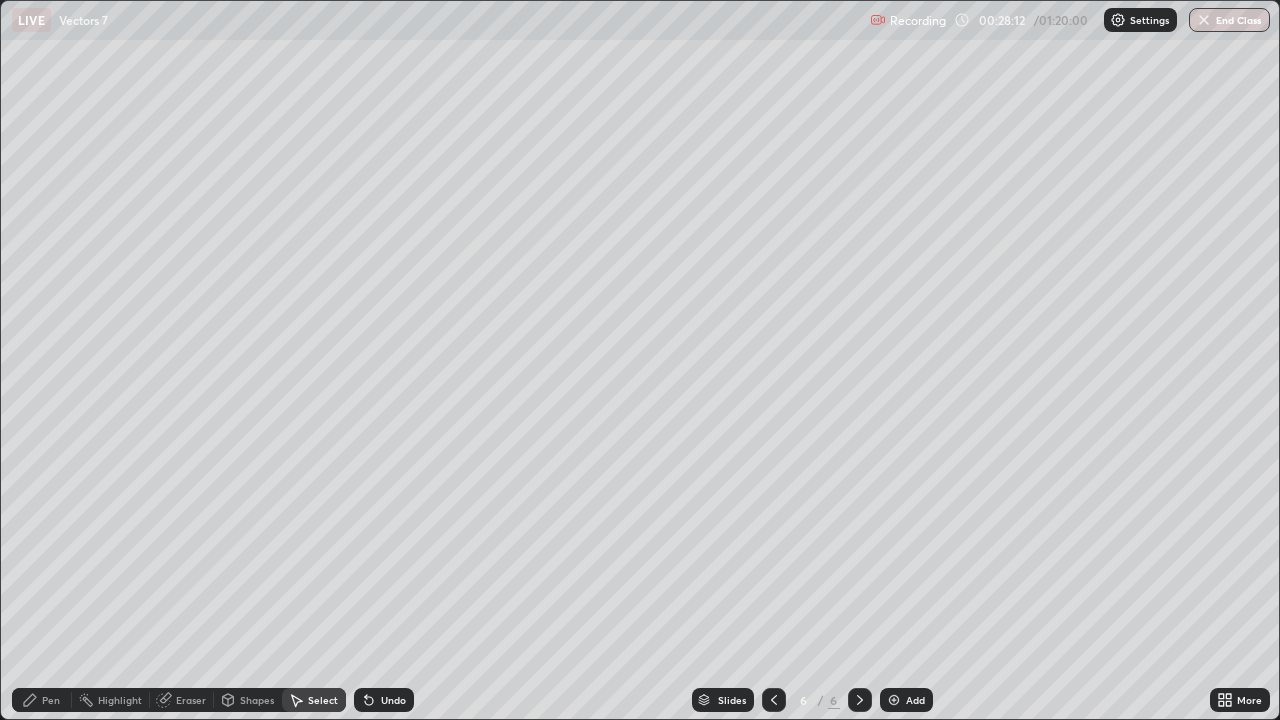 click on "Pen" at bounding box center (42, 700) 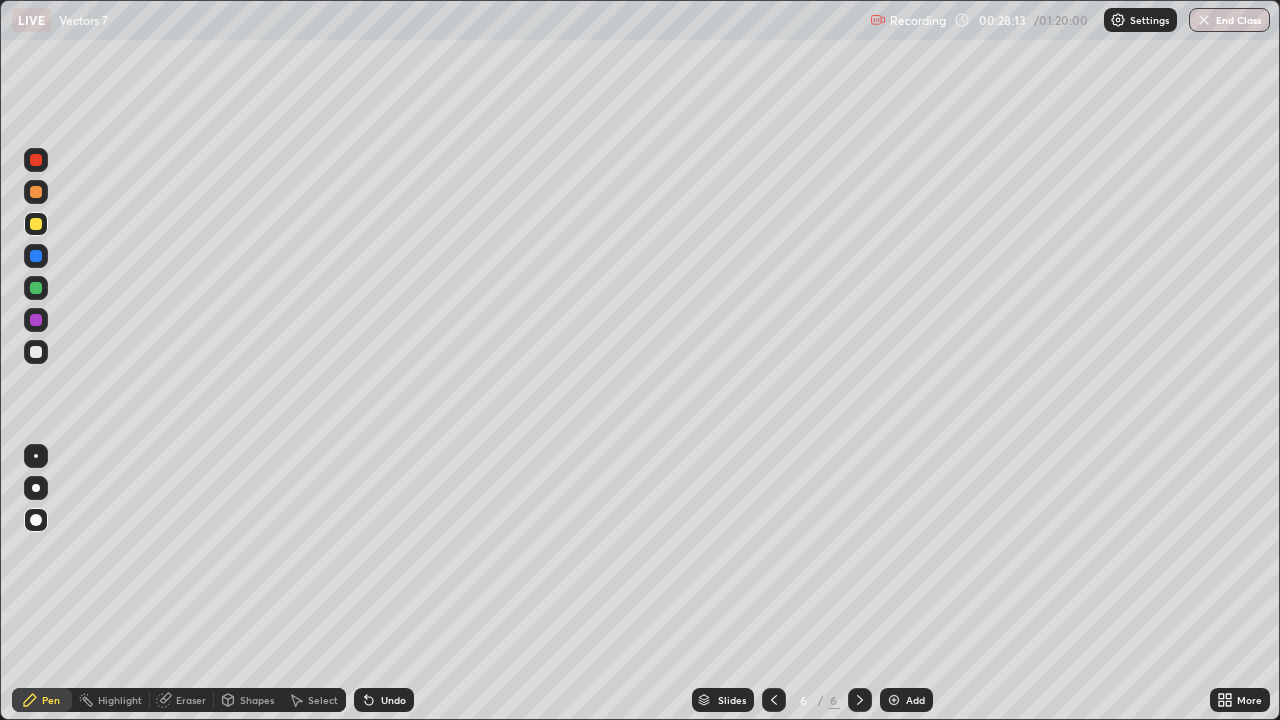 click at bounding box center [36, 352] 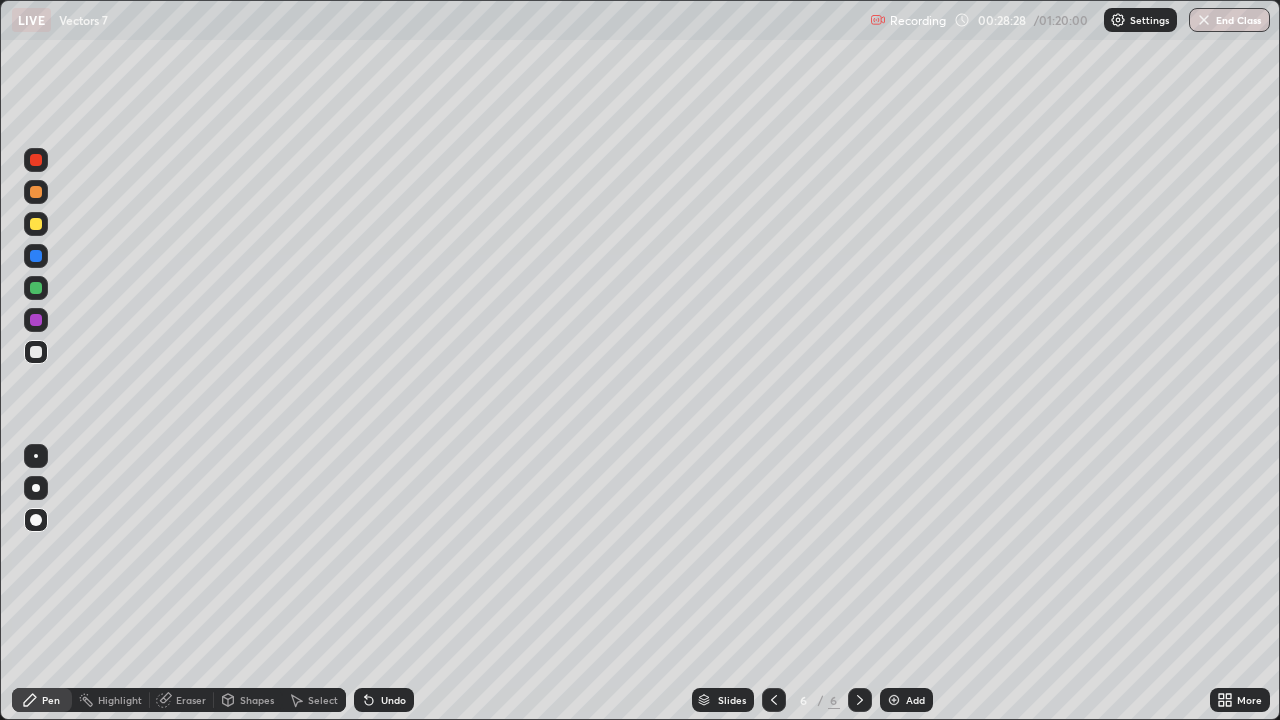 click on "Undo" at bounding box center [393, 700] 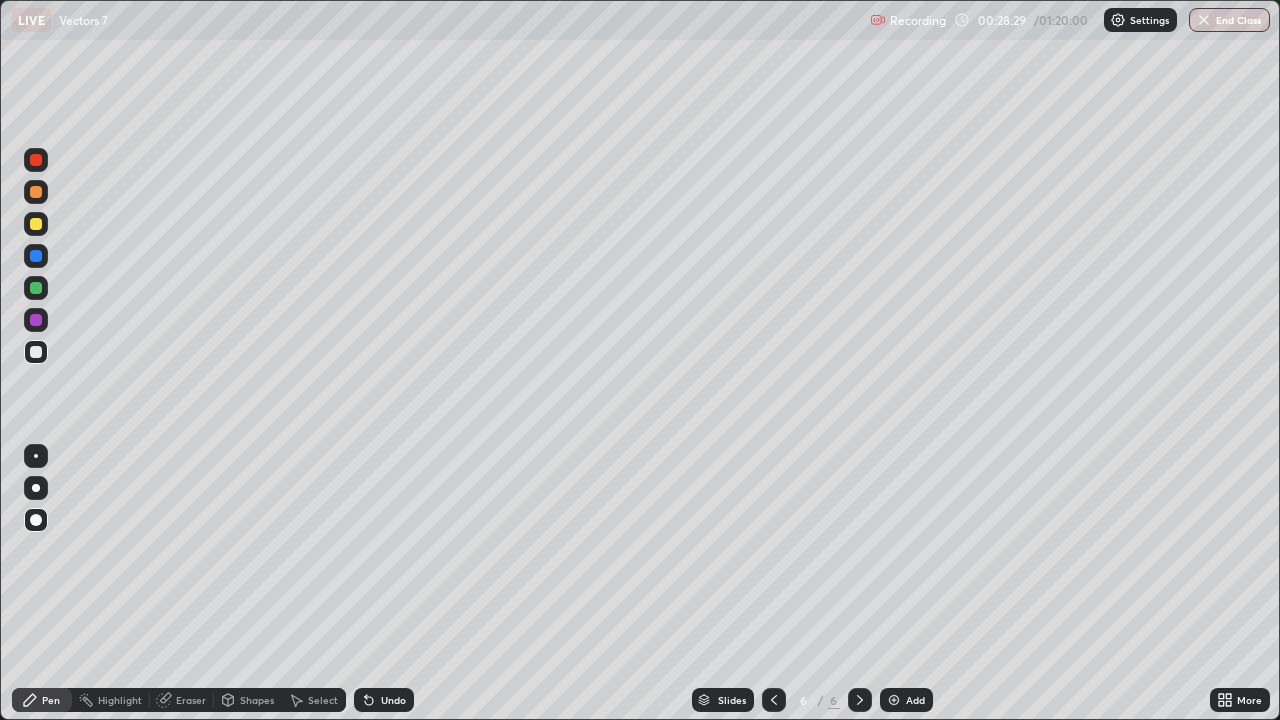 click on "Undo" at bounding box center [384, 700] 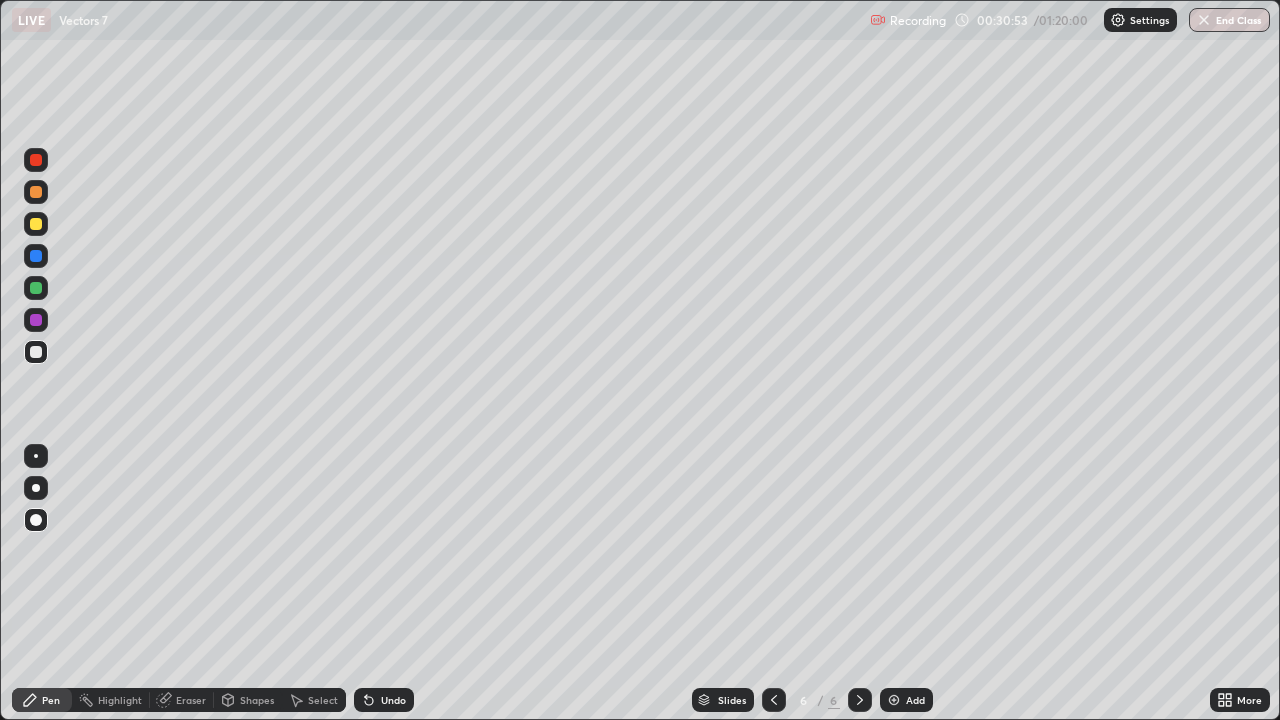 click 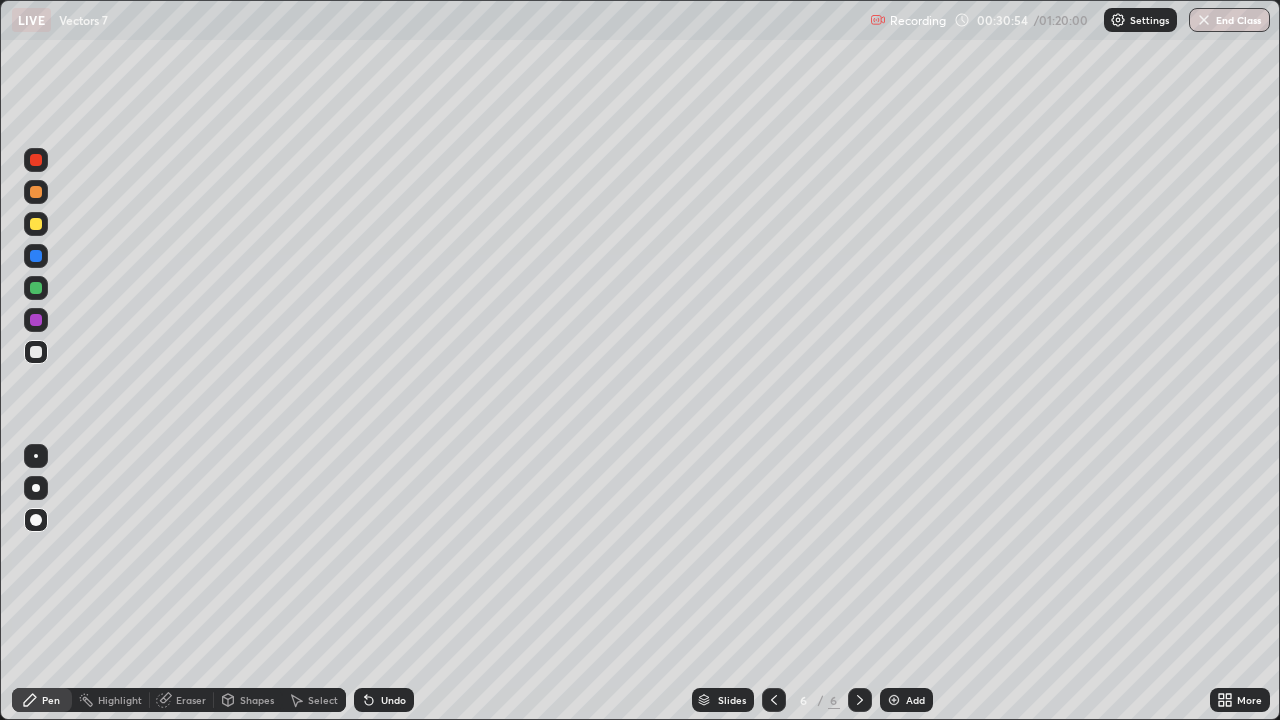 click on "Add" at bounding box center [915, 700] 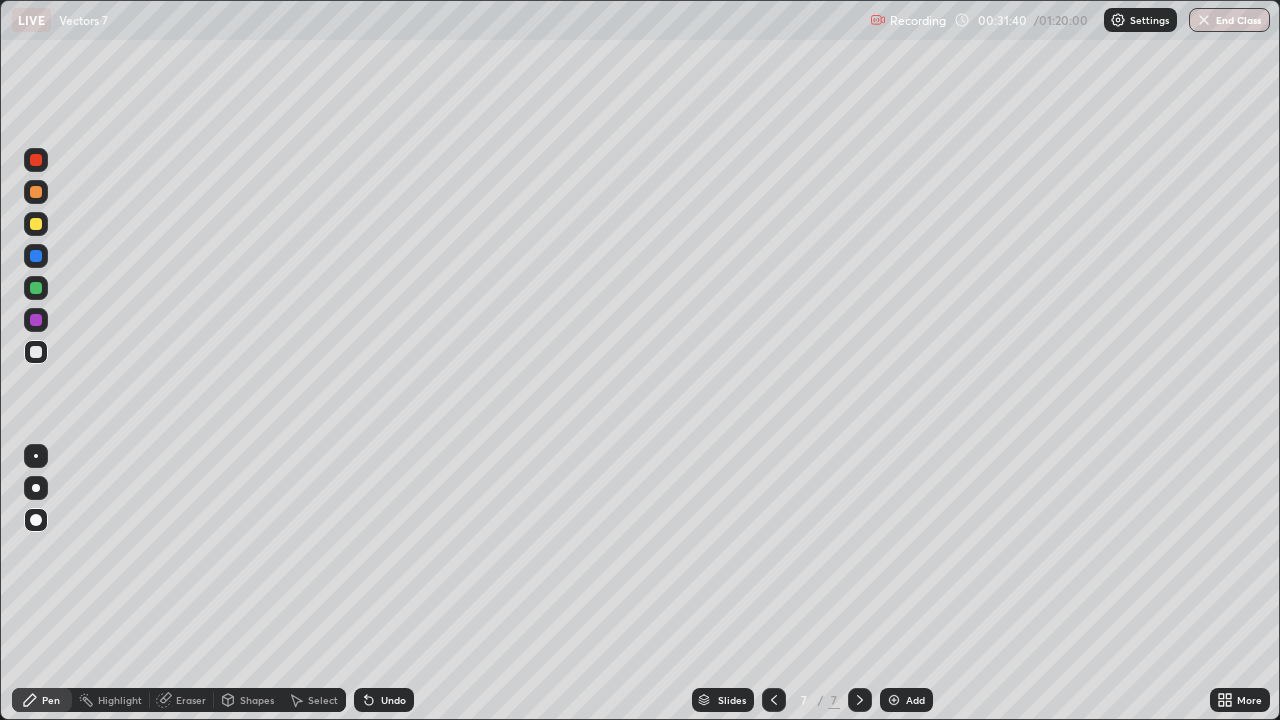 click at bounding box center (36, 288) 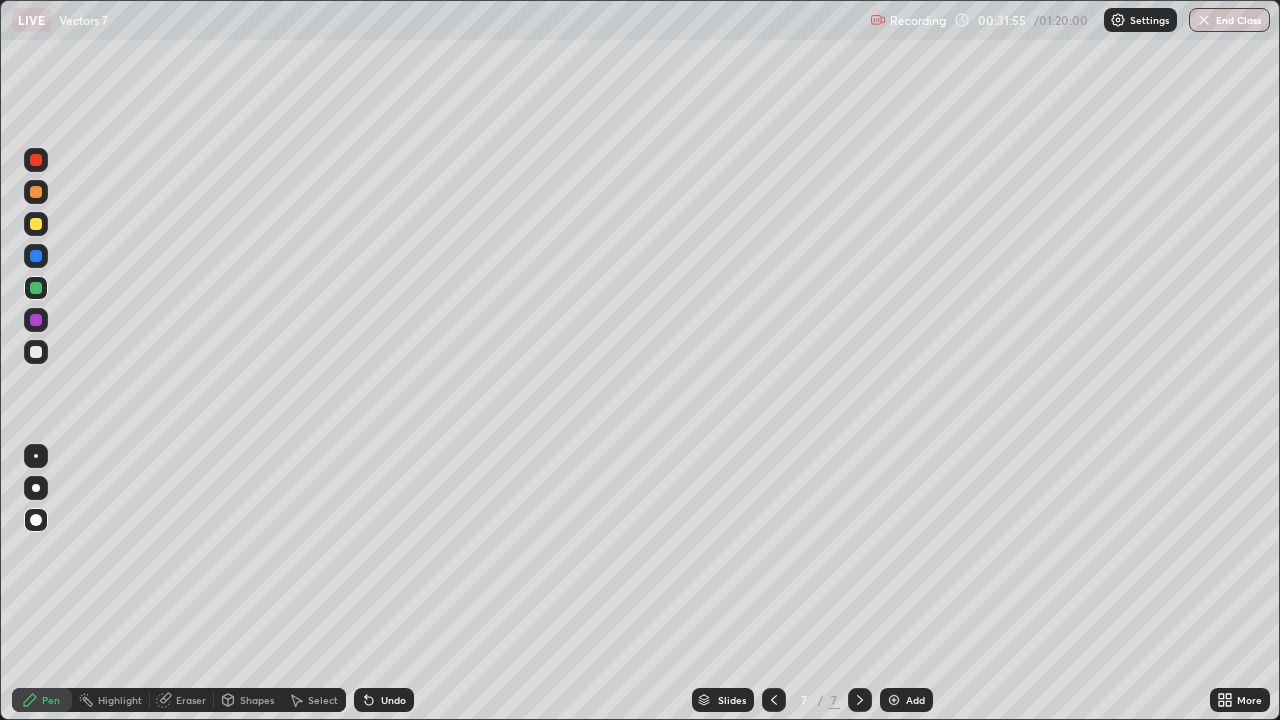 click on "Undo" at bounding box center [393, 700] 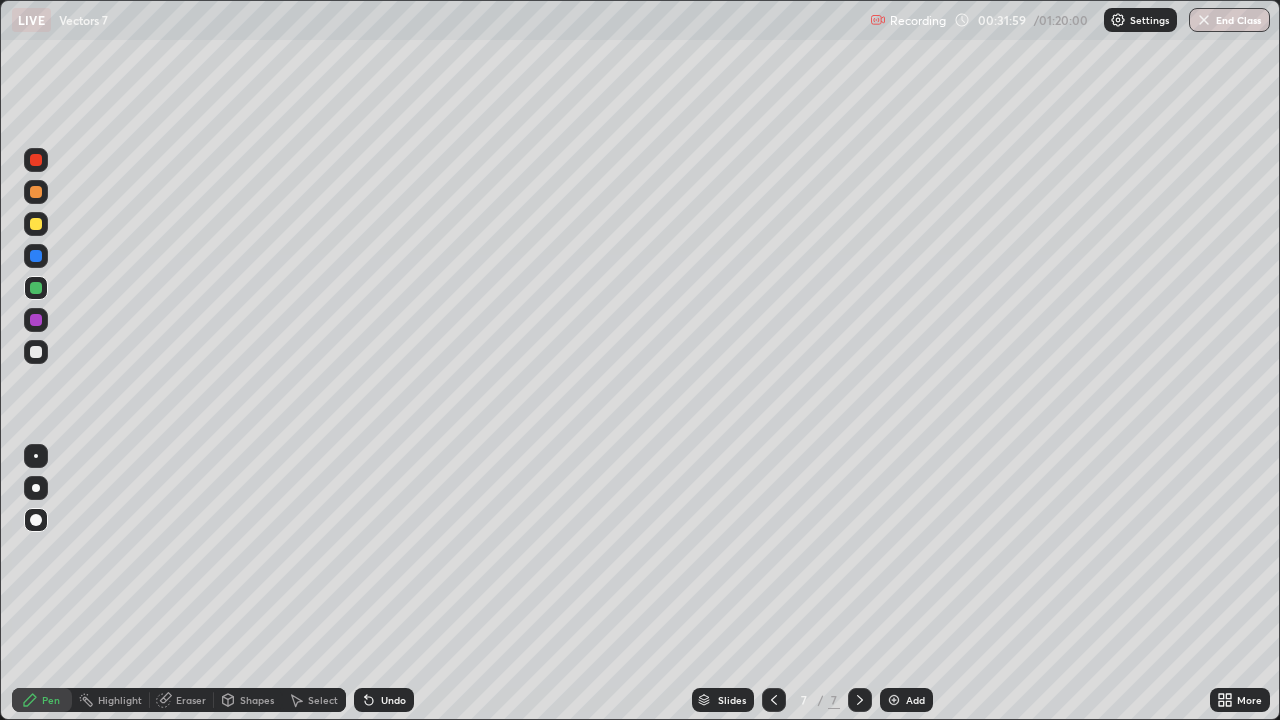 click at bounding box center [36, 352] 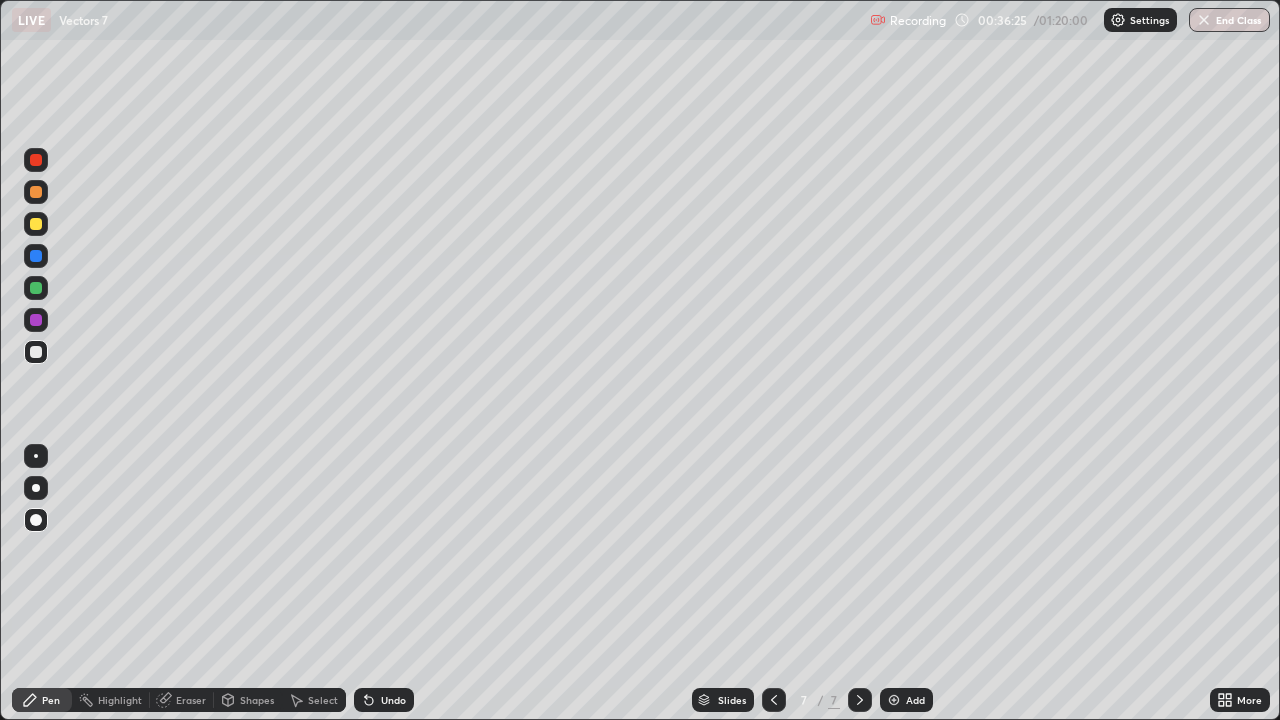 click at bounding box center [36, 320] 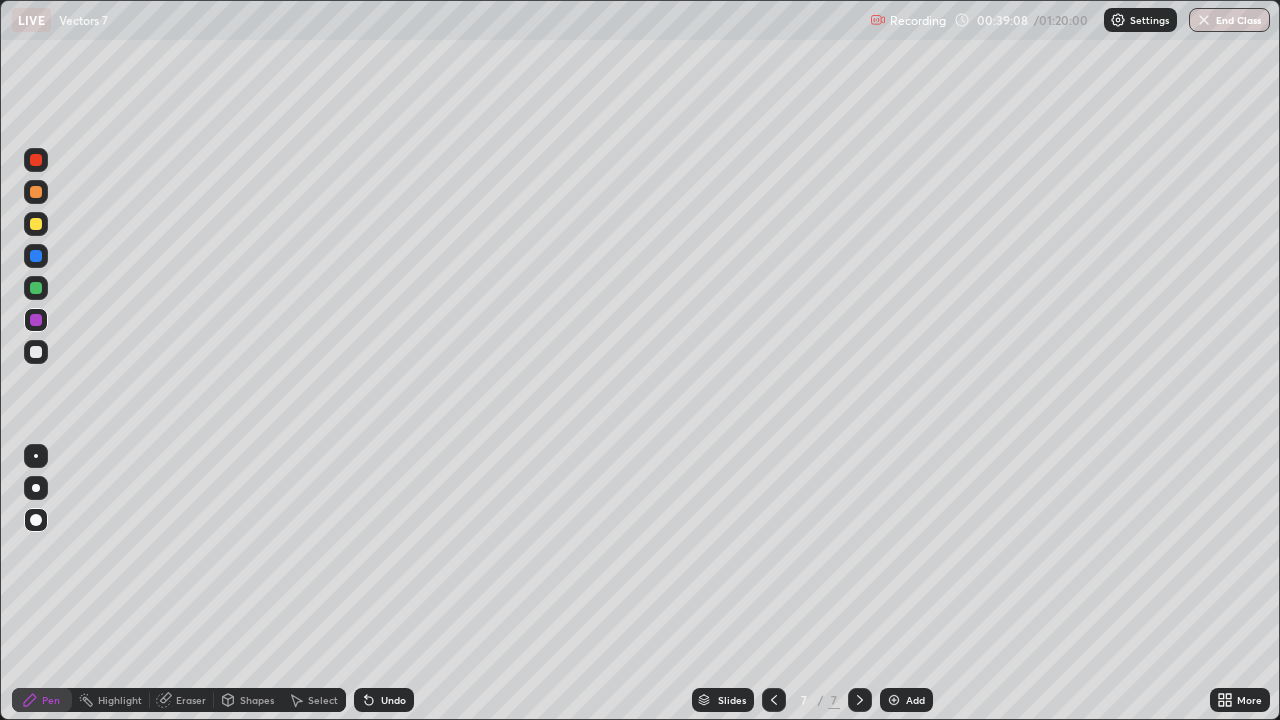 click 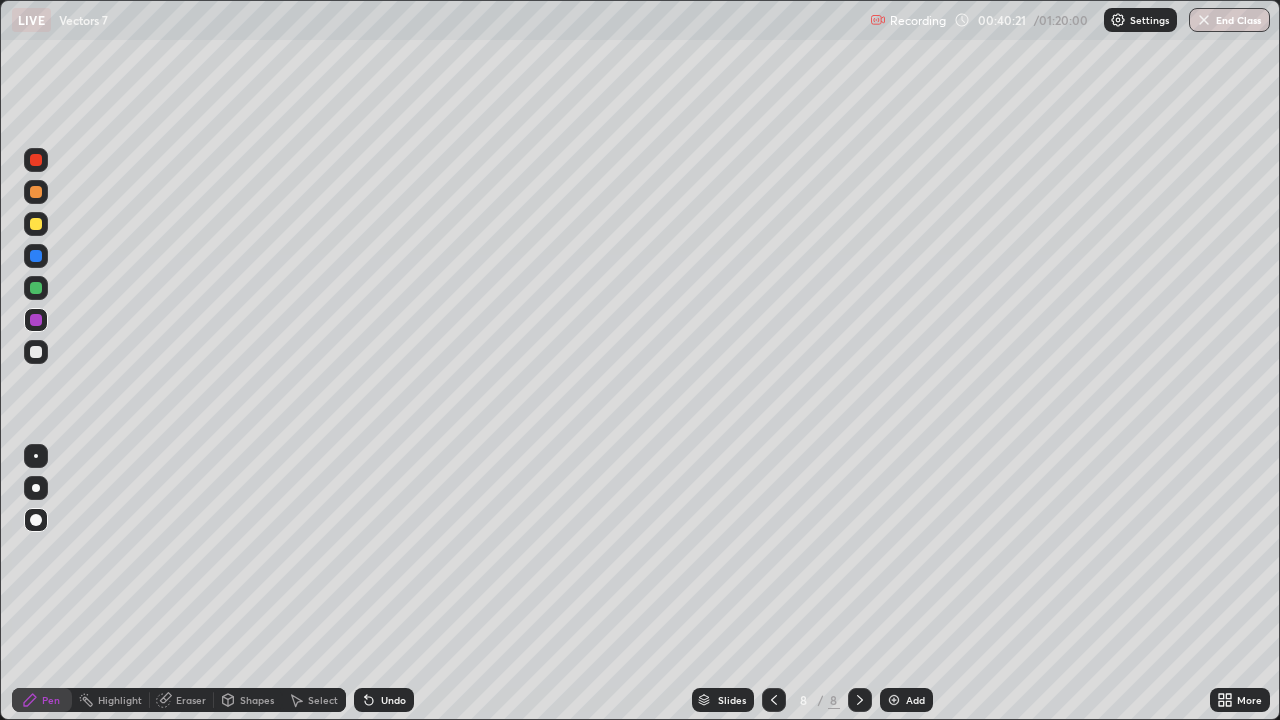click at bounding box center (36, 352) 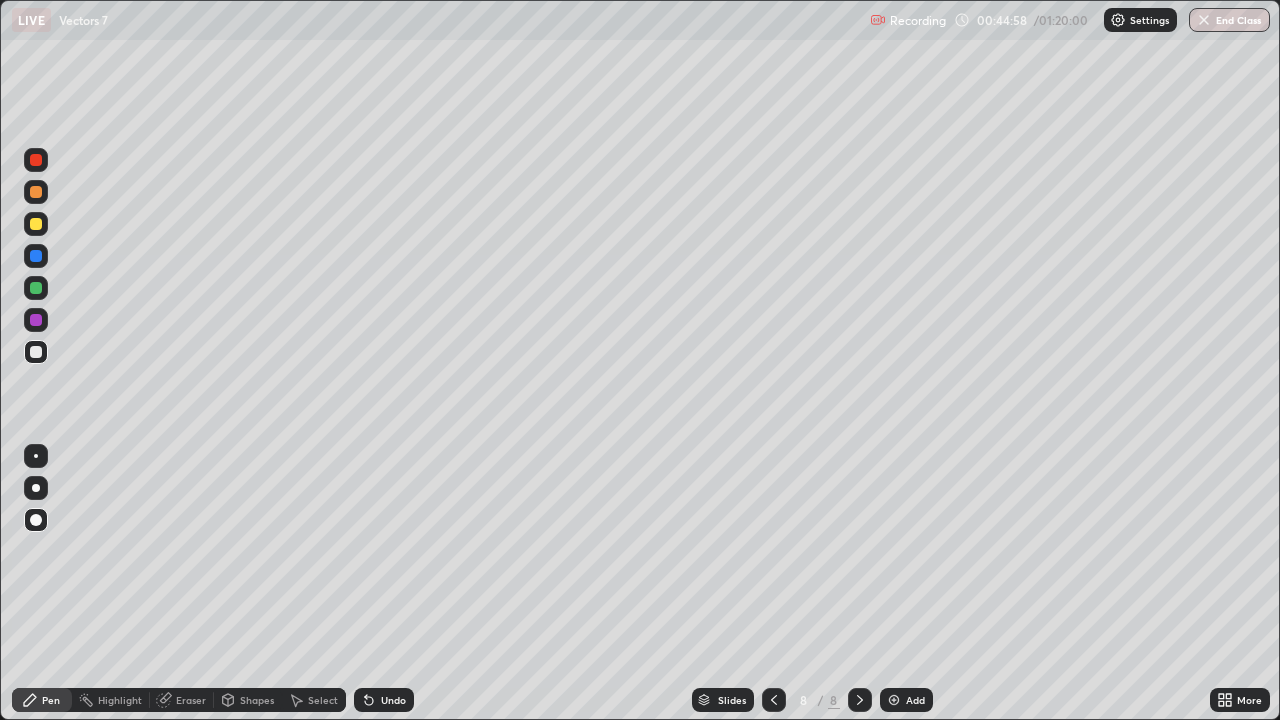 click on "Undo" at bounding box center [384, 700] 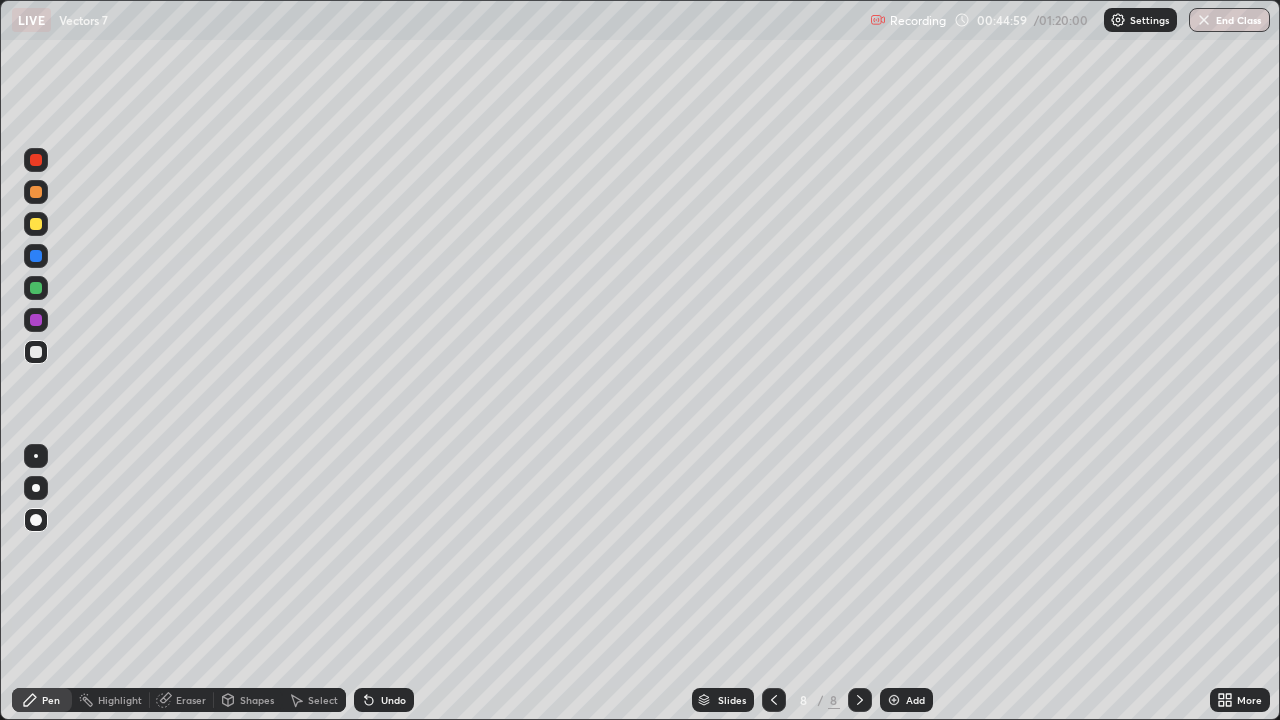 click on "Undo" at bounding box center (384, 700) 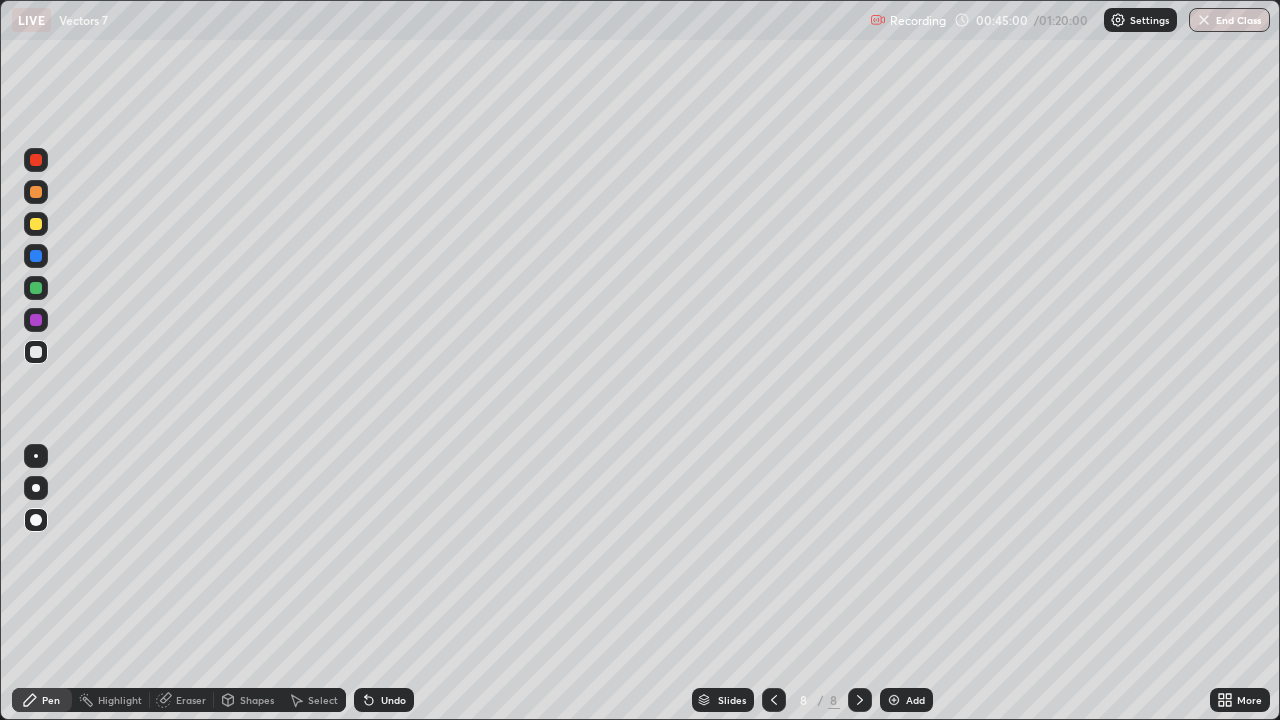 click on "Undo" at bounding box center [384, 700] 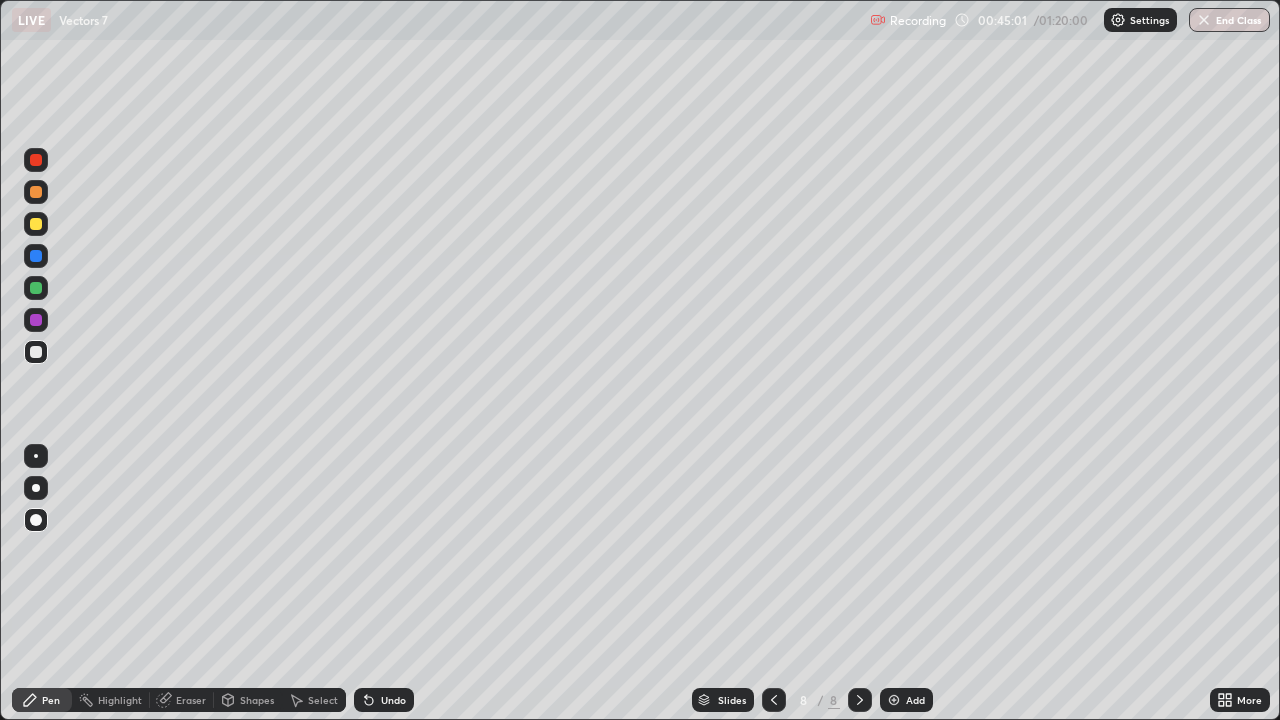 click on "Undo" at bounding box center [384, 700] 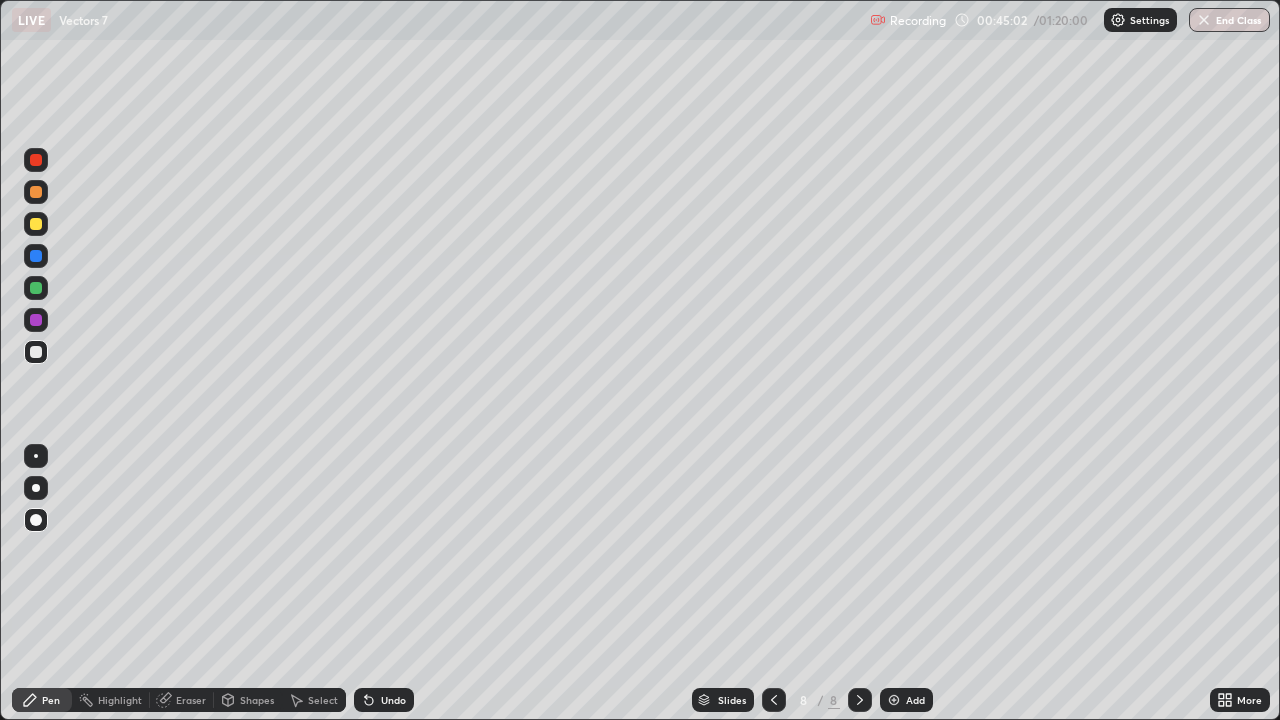 click on "Undo" at bounding box center [384, 700] 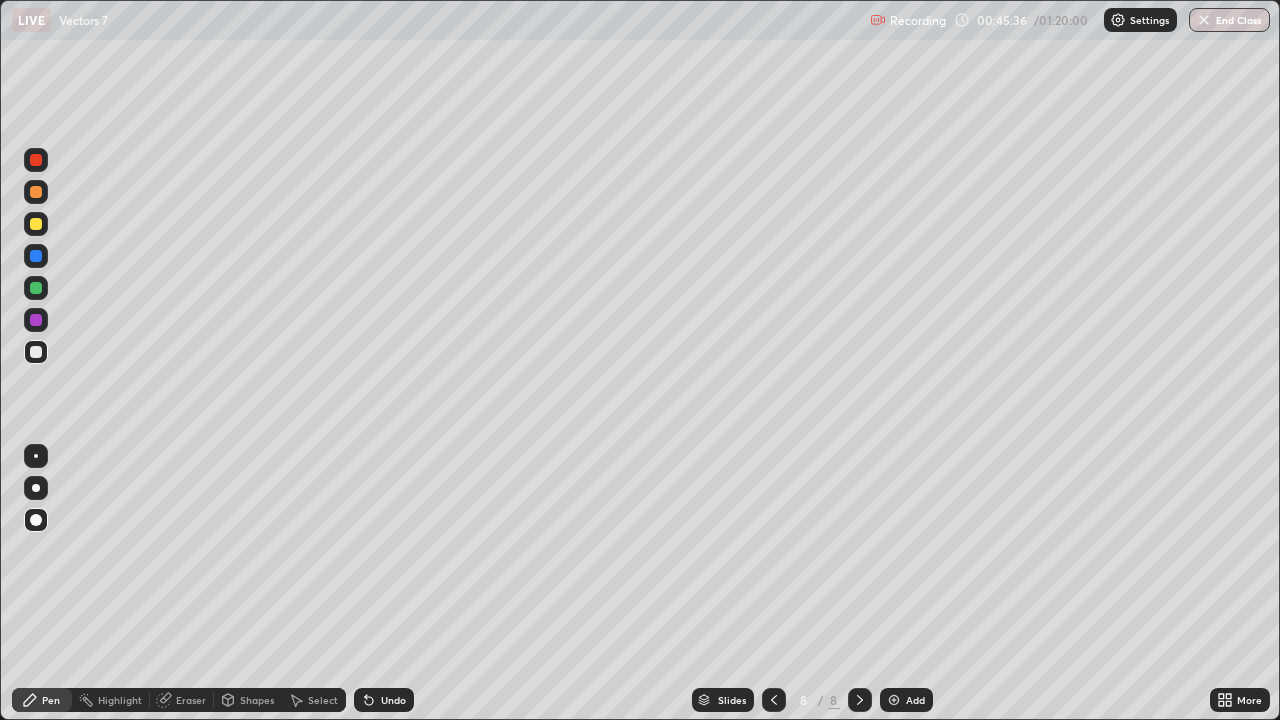 click 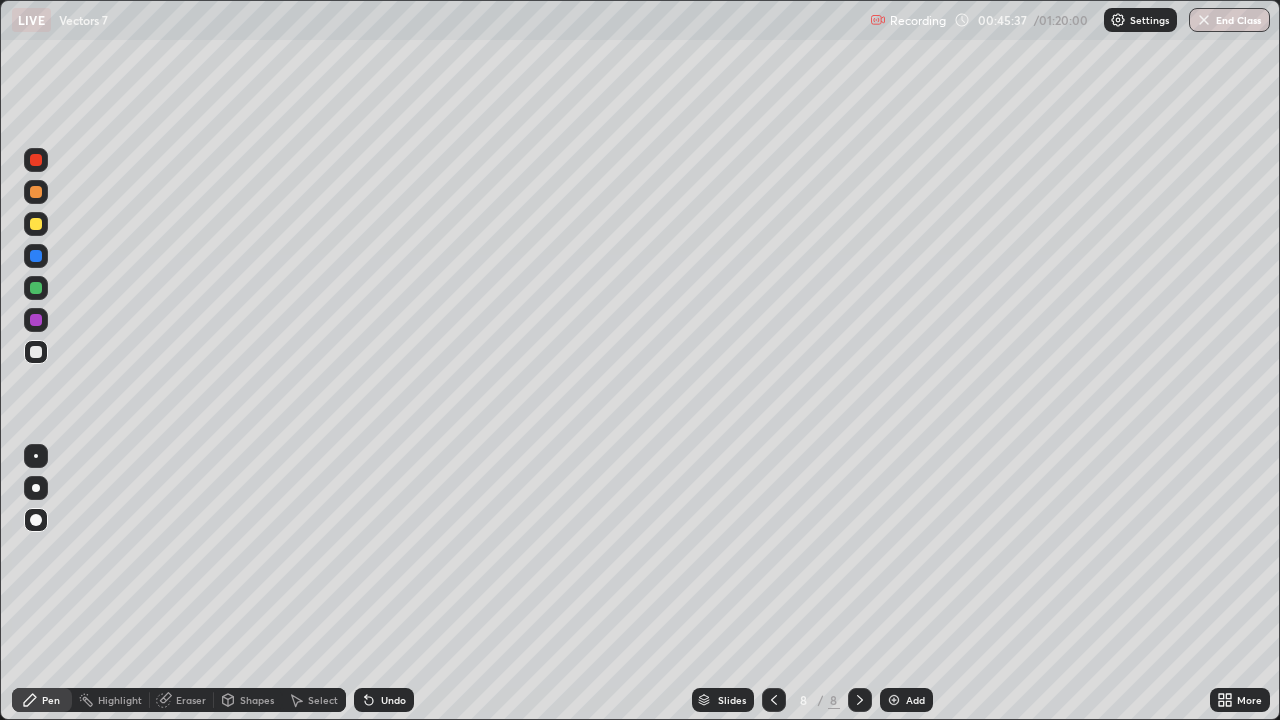 click on "Add" at bounding box center [915, 700] 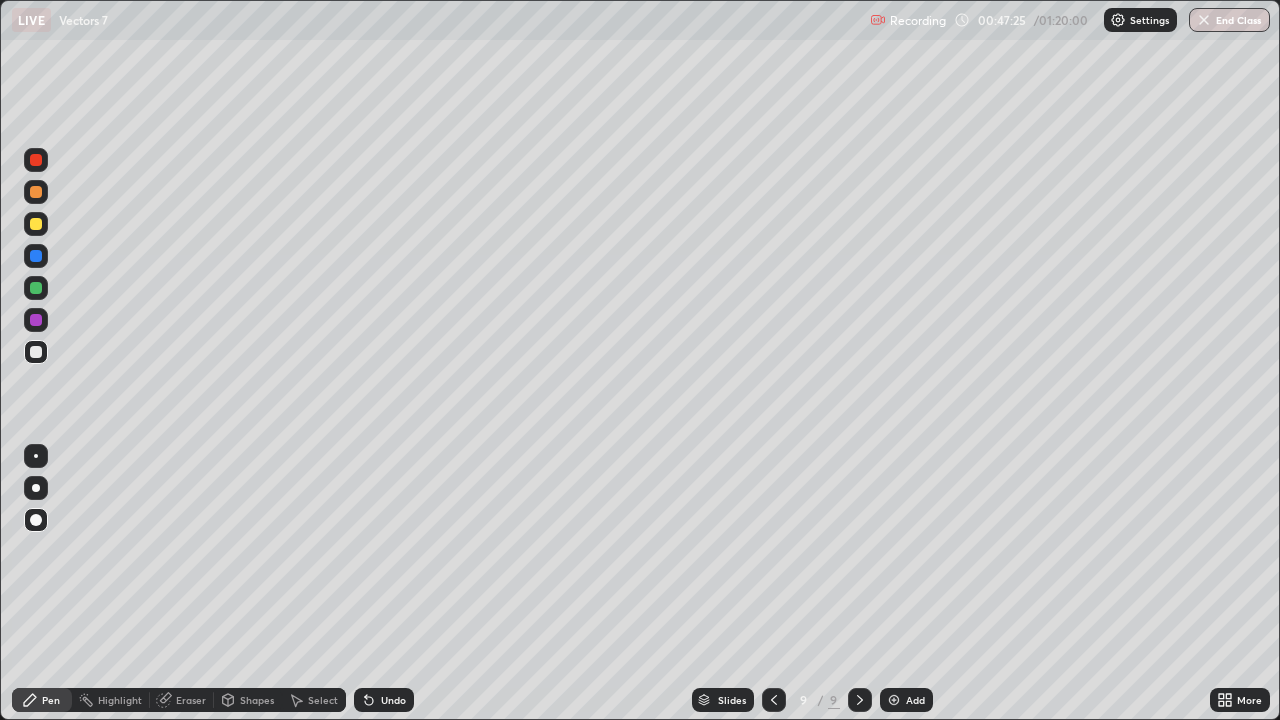 click on "Eraser" at bounding box center [191, 700] 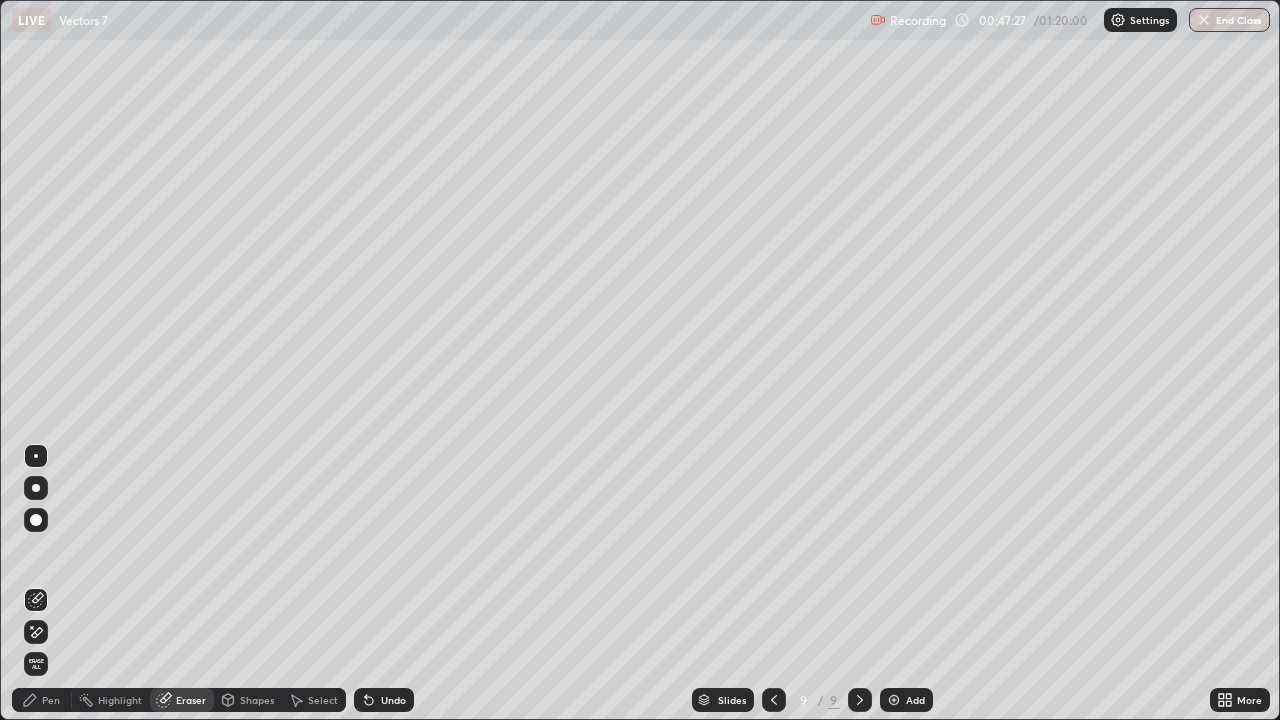 click on "Pen" at bounding box center [51, 700] 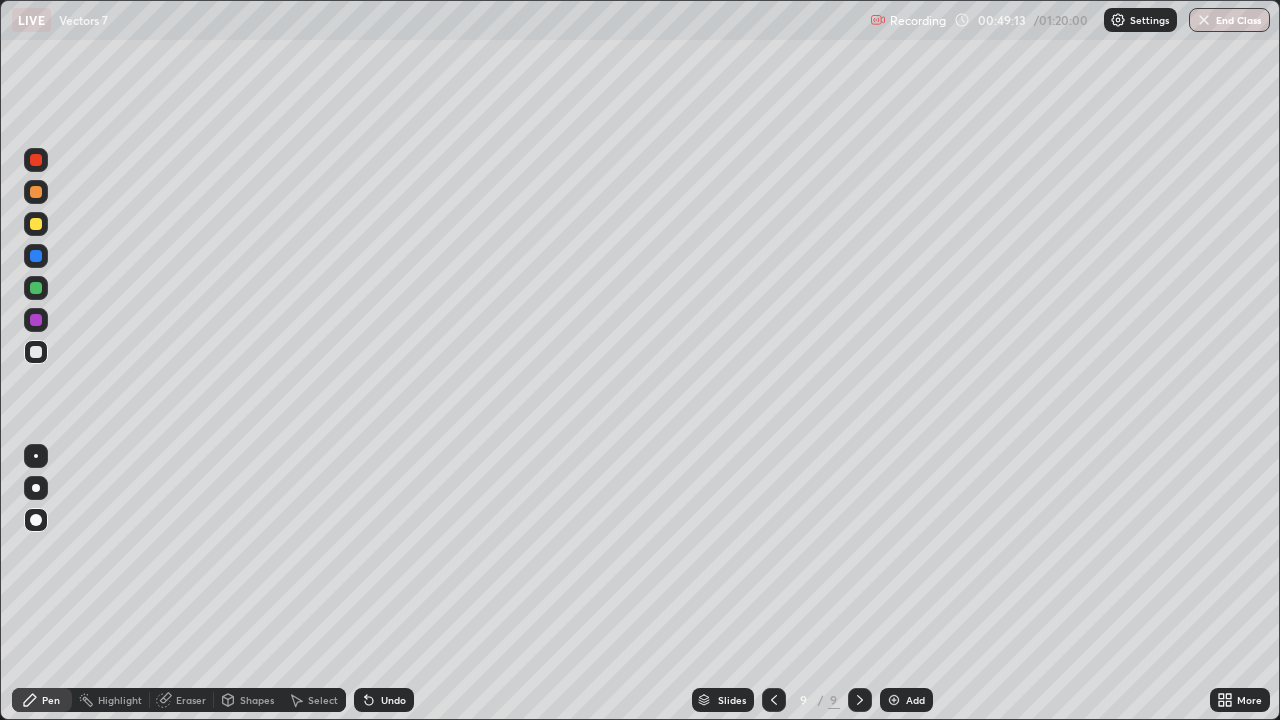 click on "Undo" at bounding box center [393, 700] 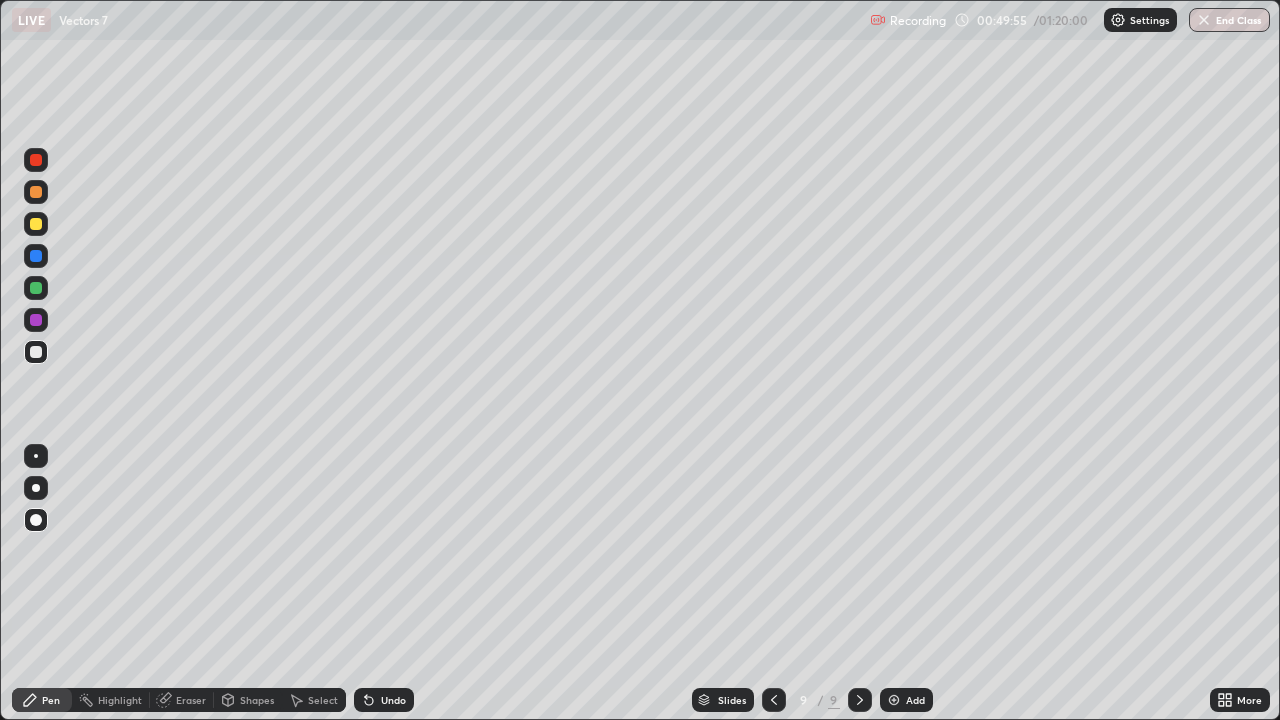 click on "Eraser" at bounding box center [191, 700] 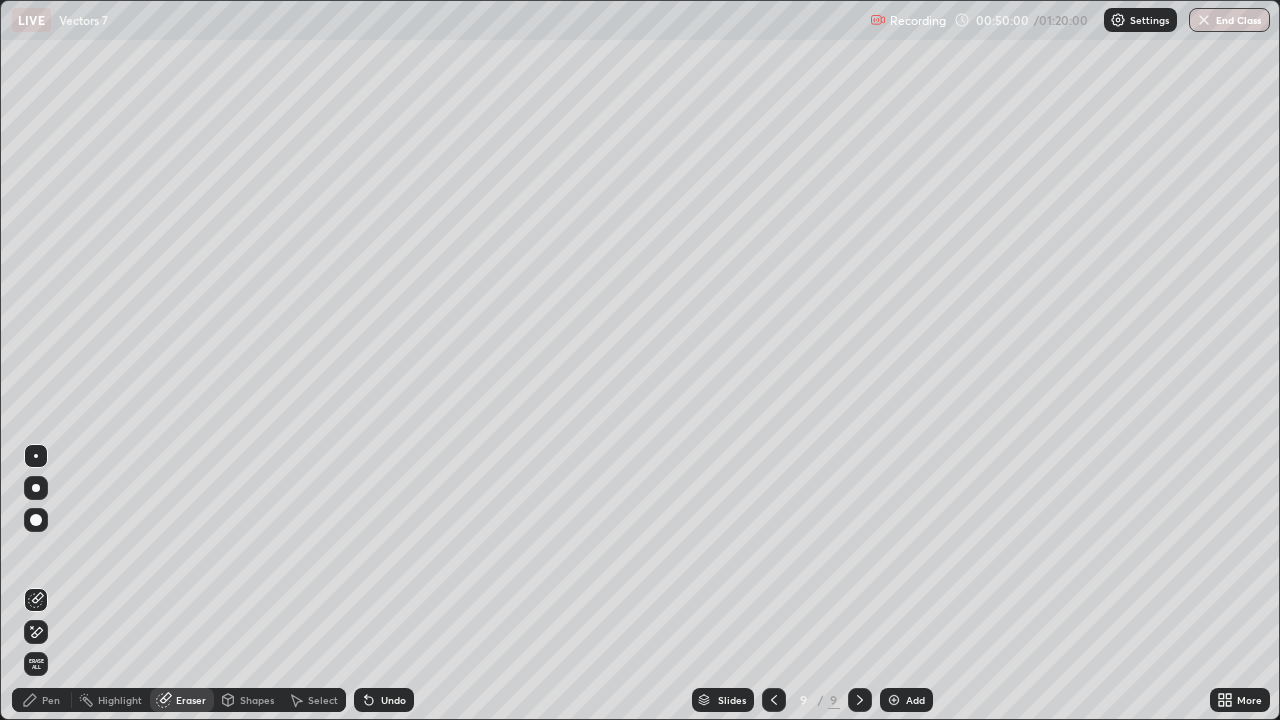 click on "Pen" at bounding box center [51, 700] 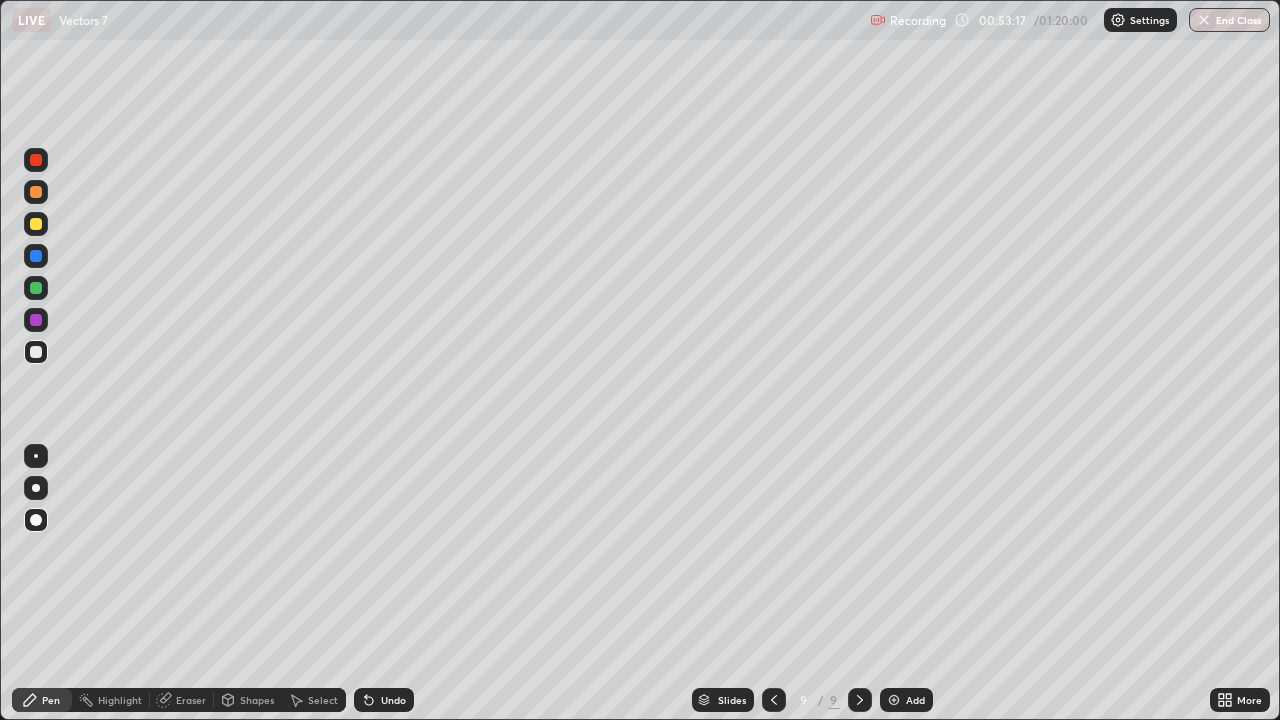 click 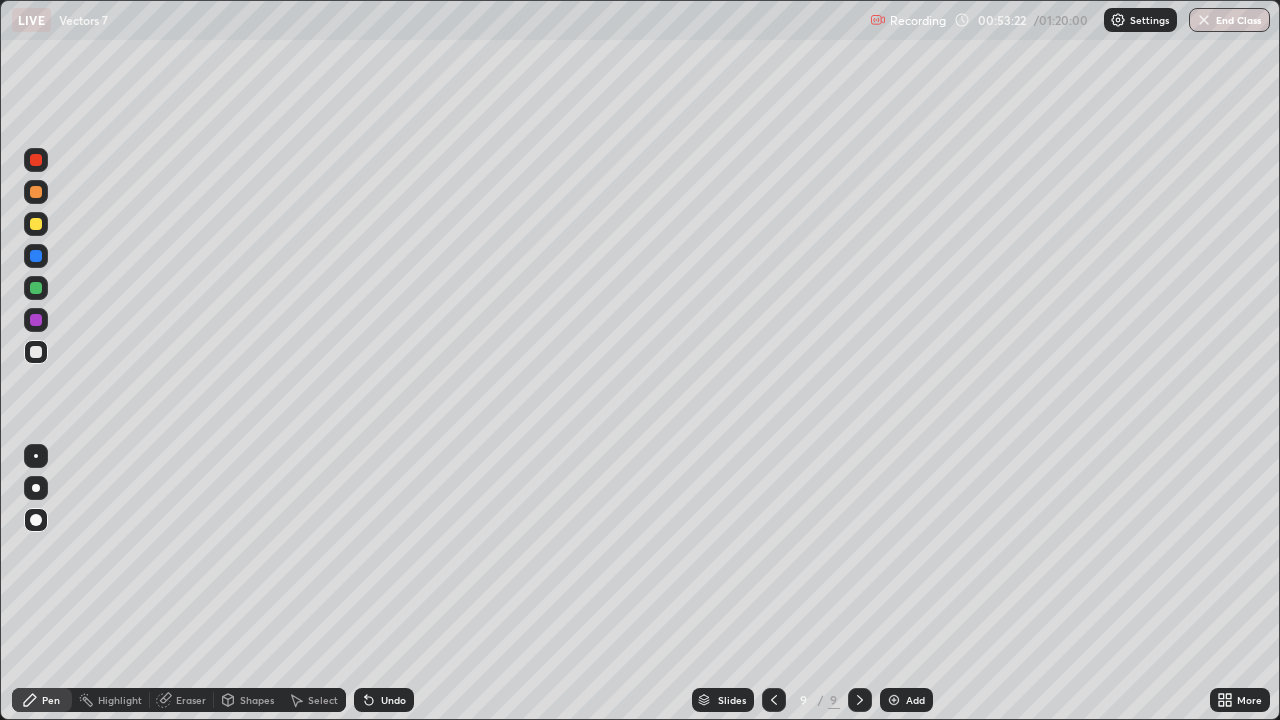 click 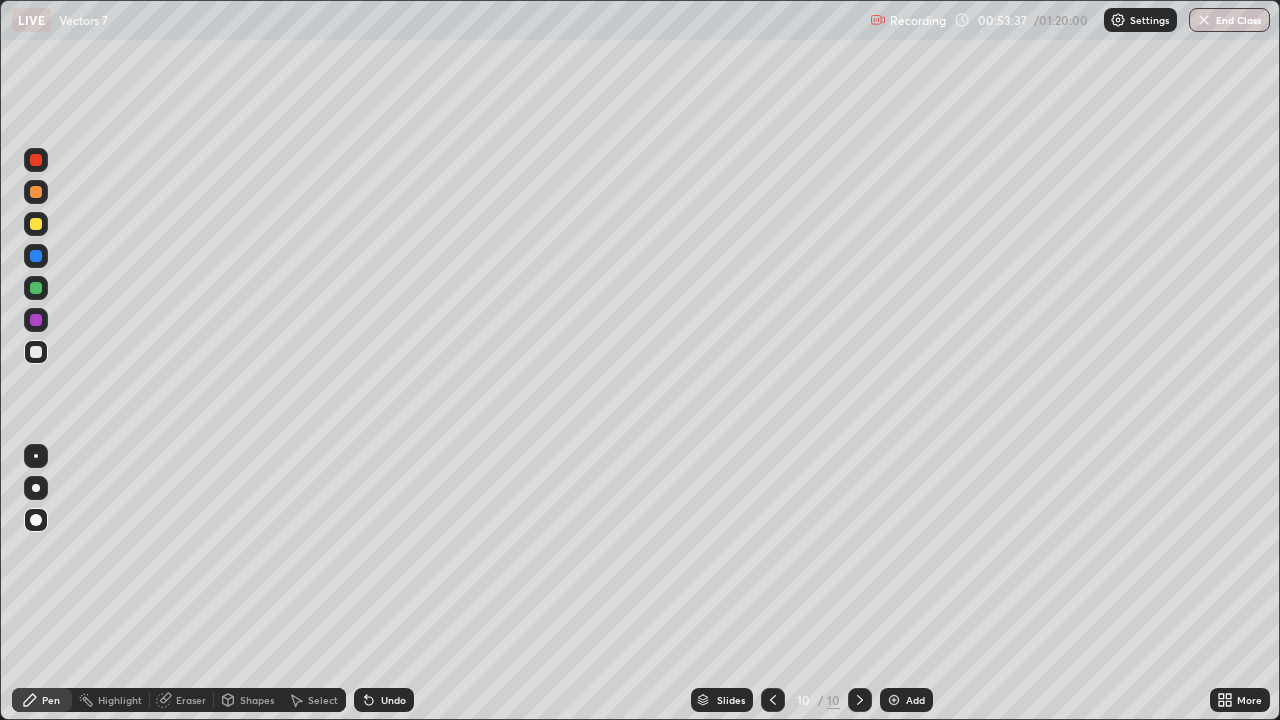 click on "Undo" at bounding box center (393, 700) 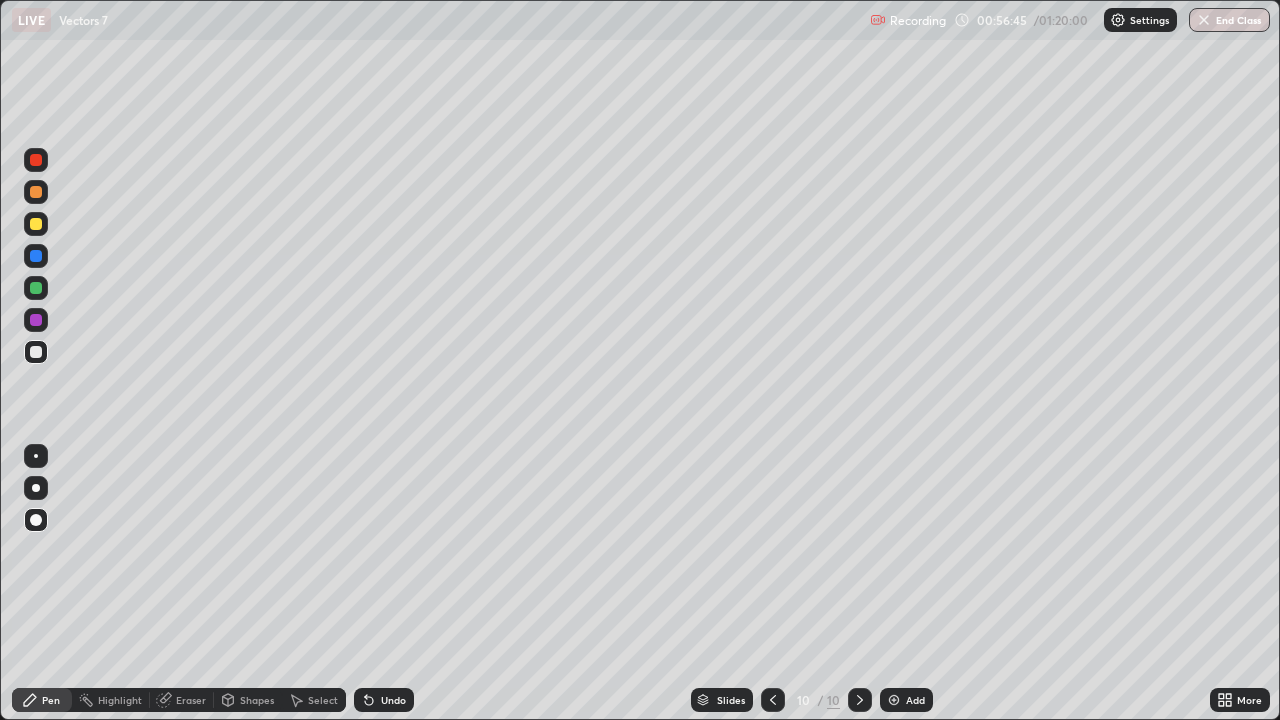 click 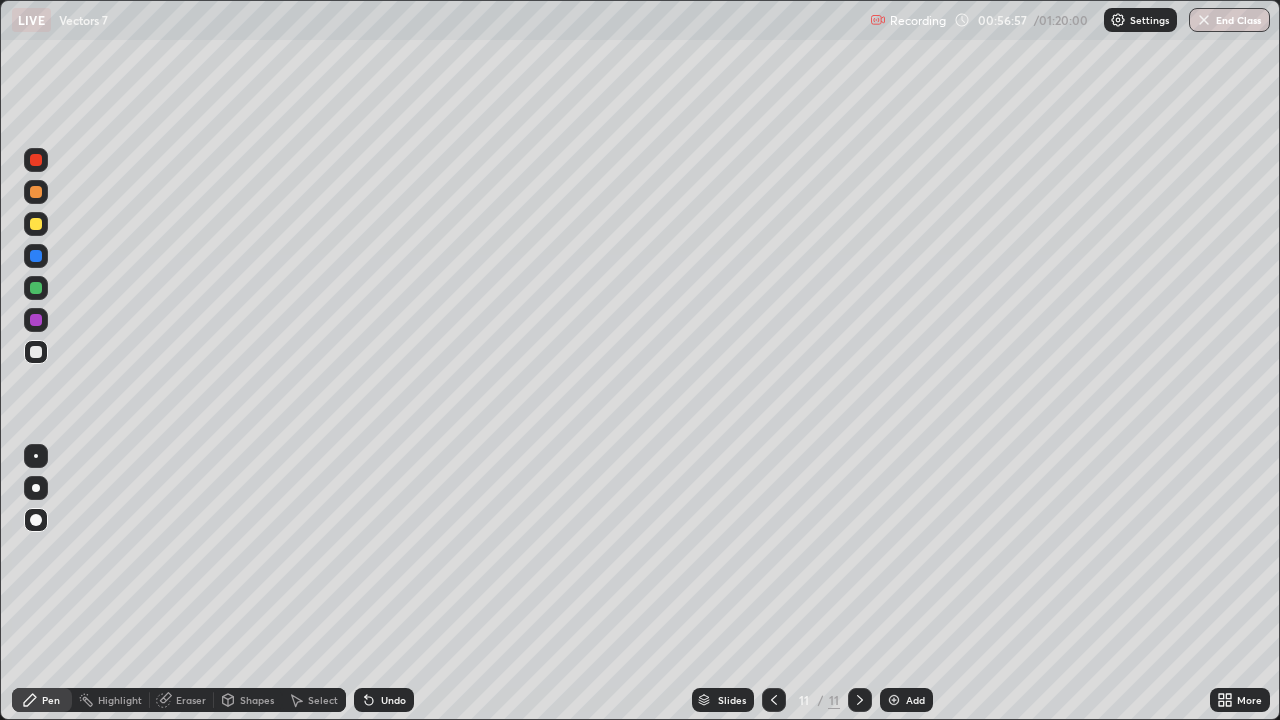click at bounding box center [36, 288] 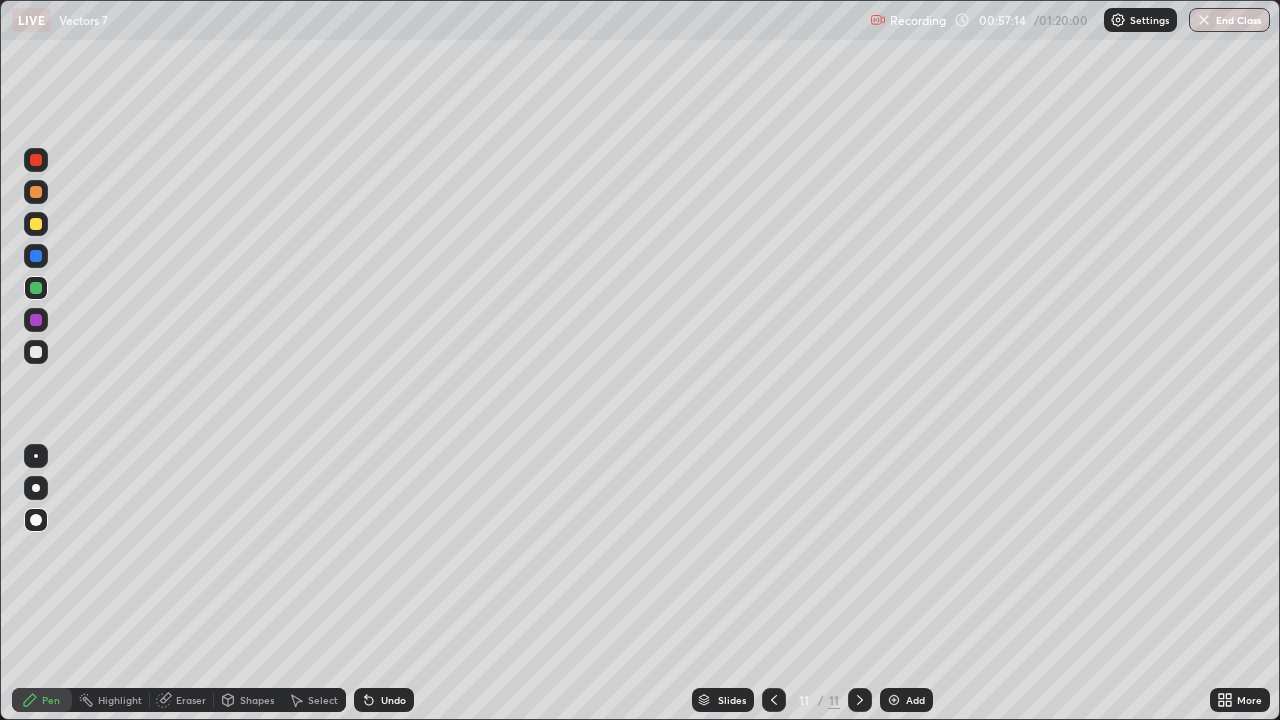 click at bounding box center (36, 352) 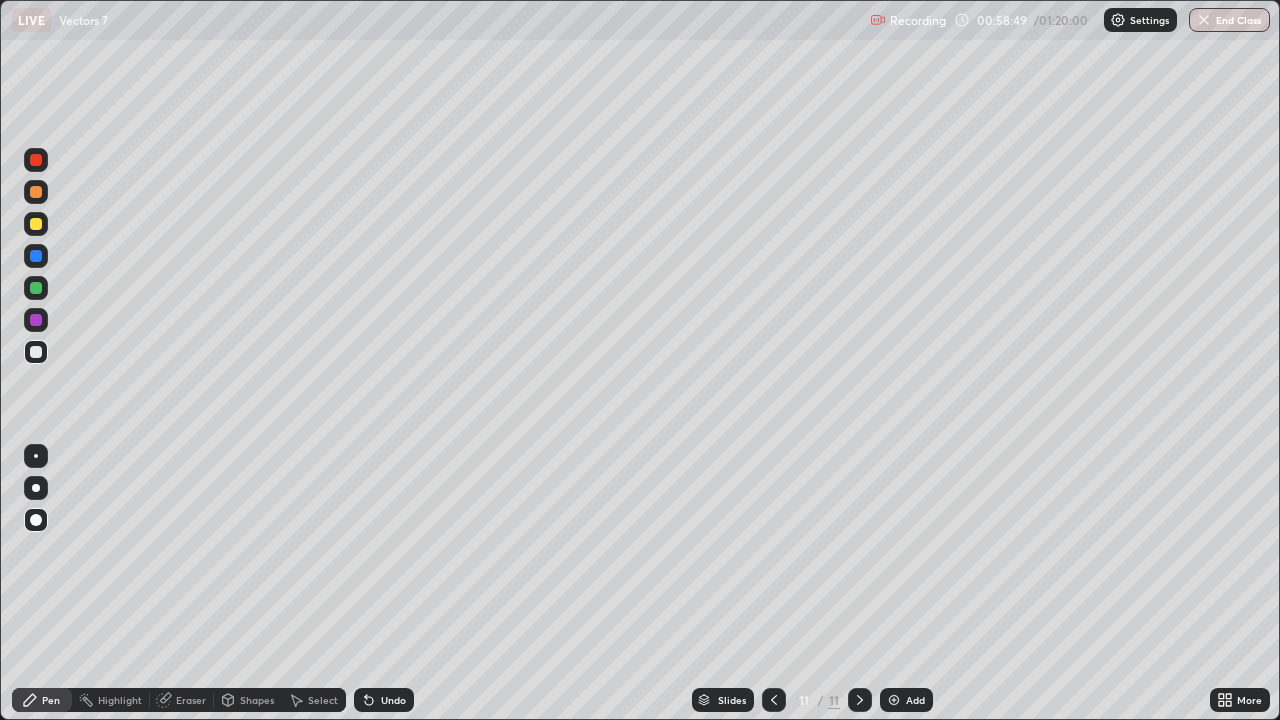 click at bounding box center [36, 288] 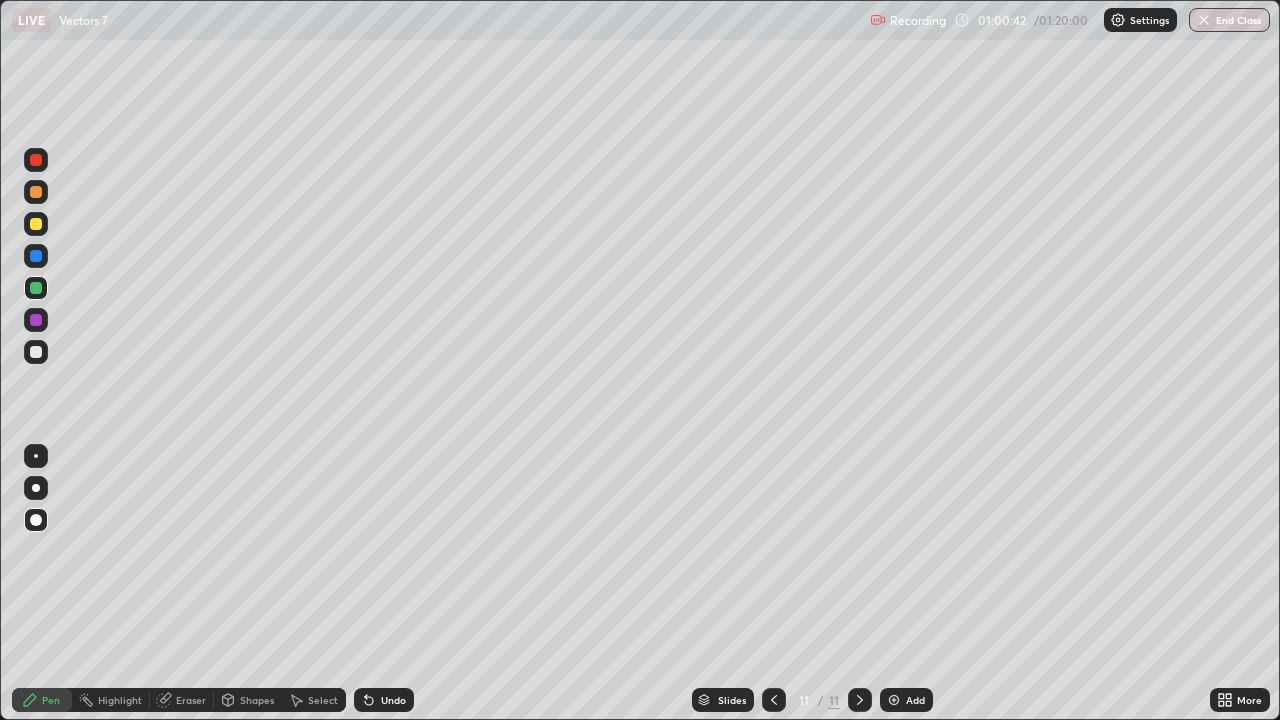 click at bounding box center [860, 700] 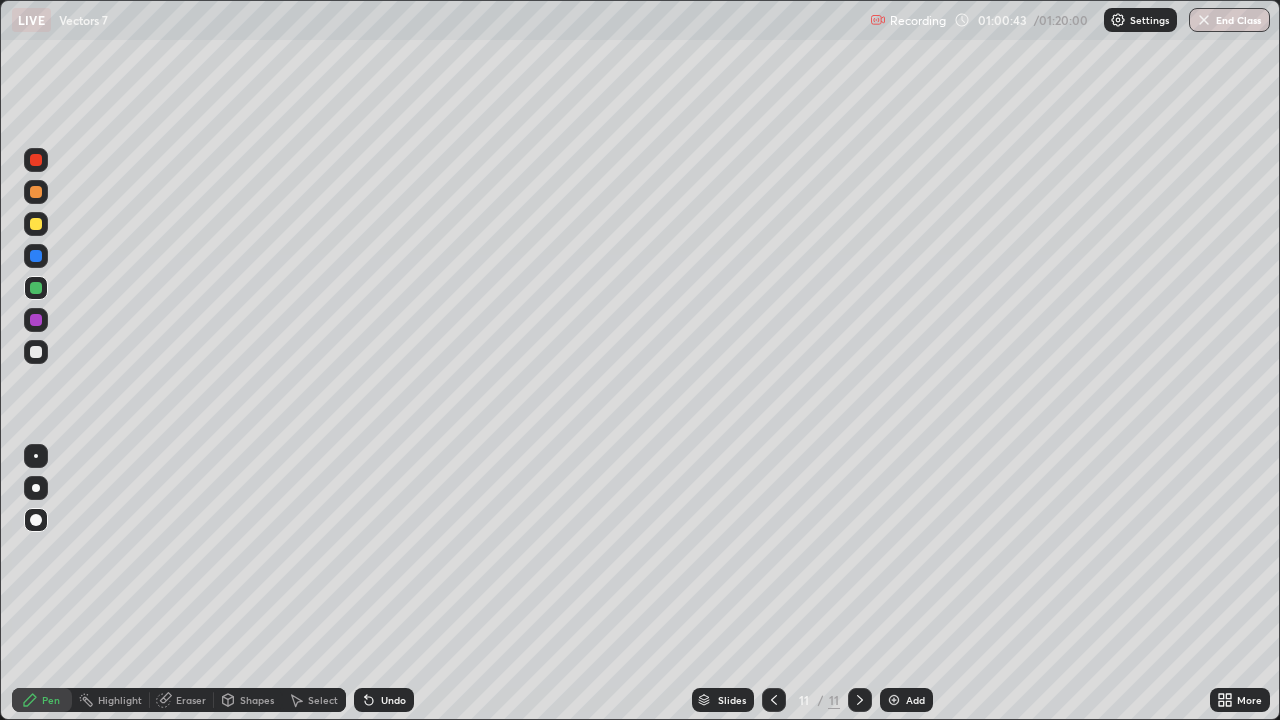 click on "Add" at bounding box center [915, 700] 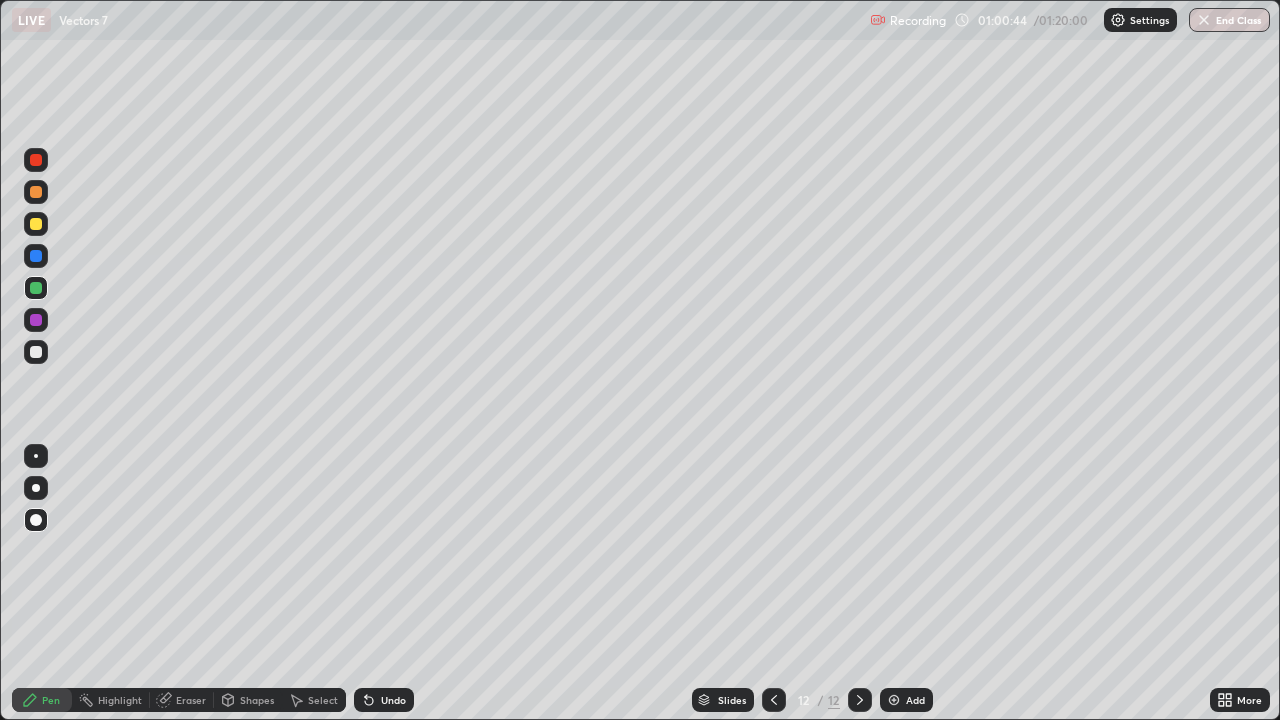 click at bounding box center (36, 352) 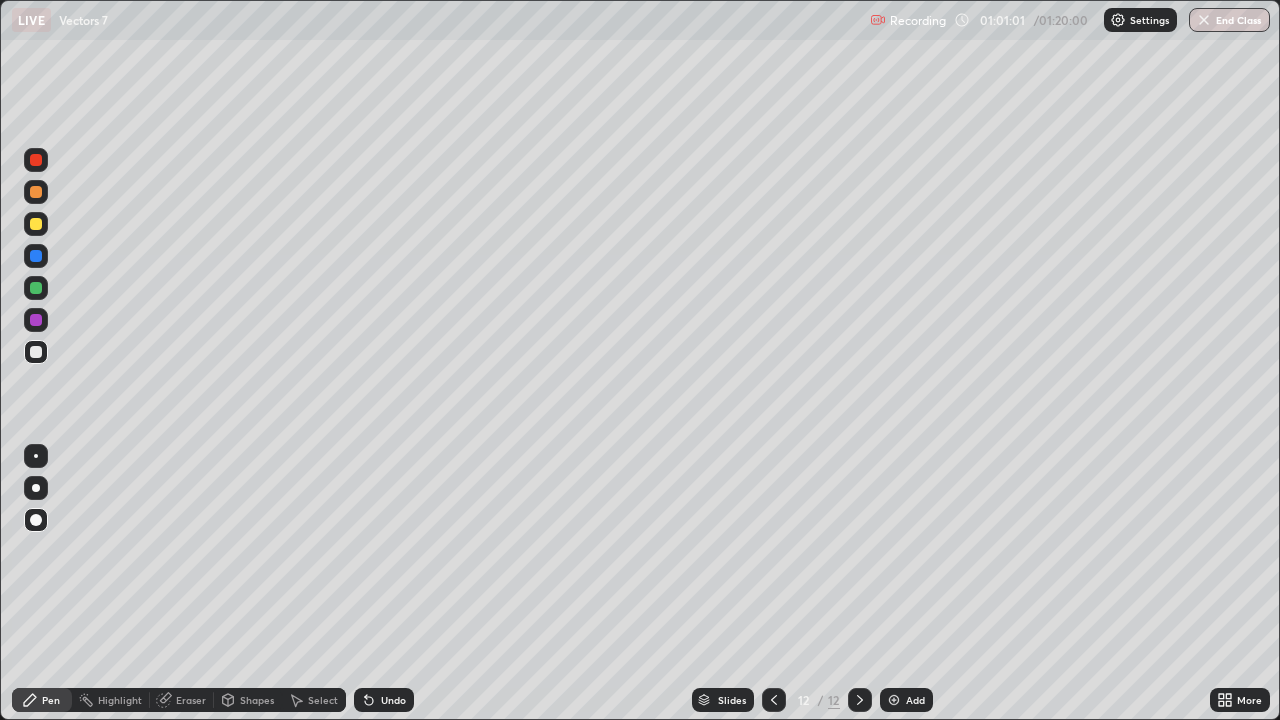 click on "Undo" at bounding box center (384, 700) 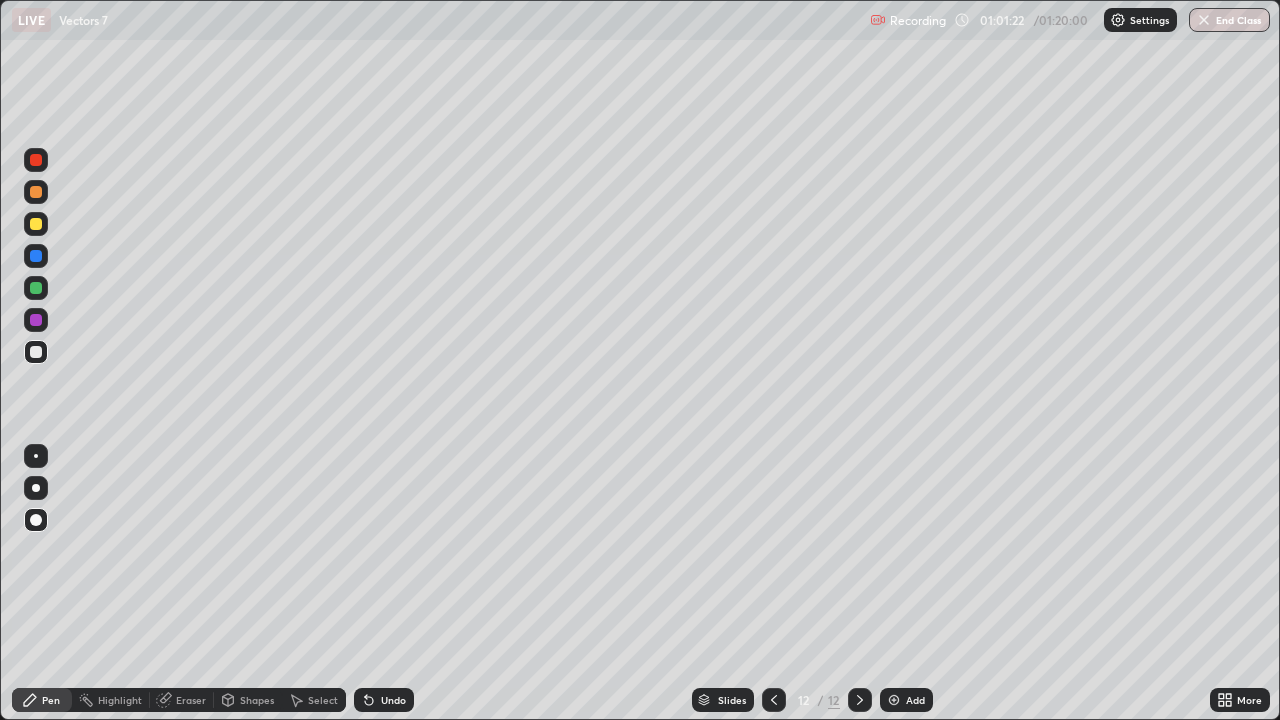 click at bounding box center (36, 352) 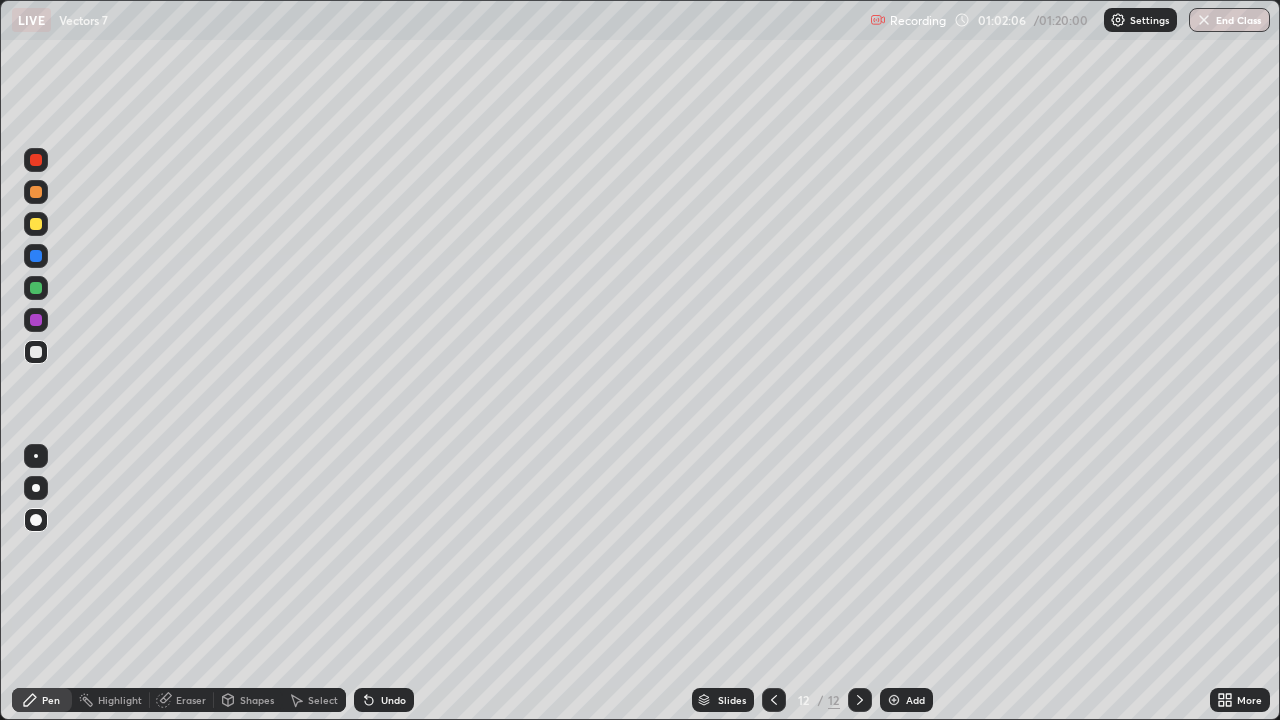 click on "Undo" at bounding box center [384, 700] 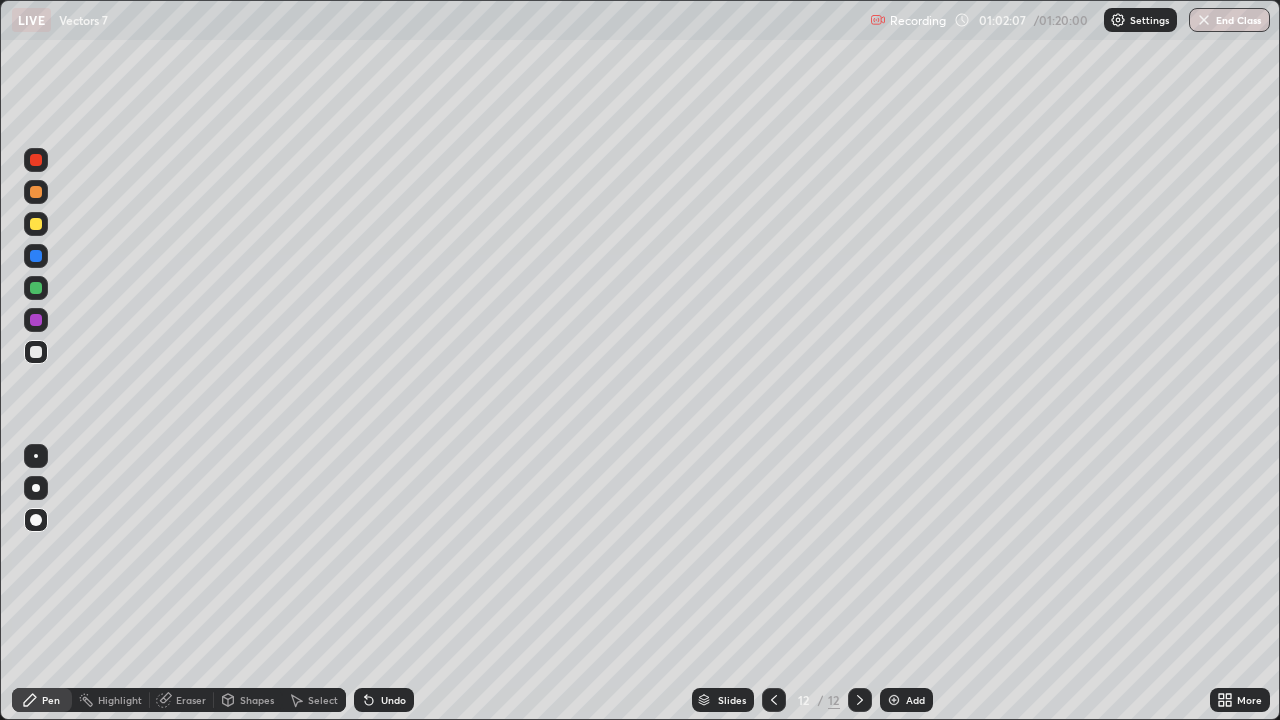 click on "Undo" at bounding box center (384, 700) 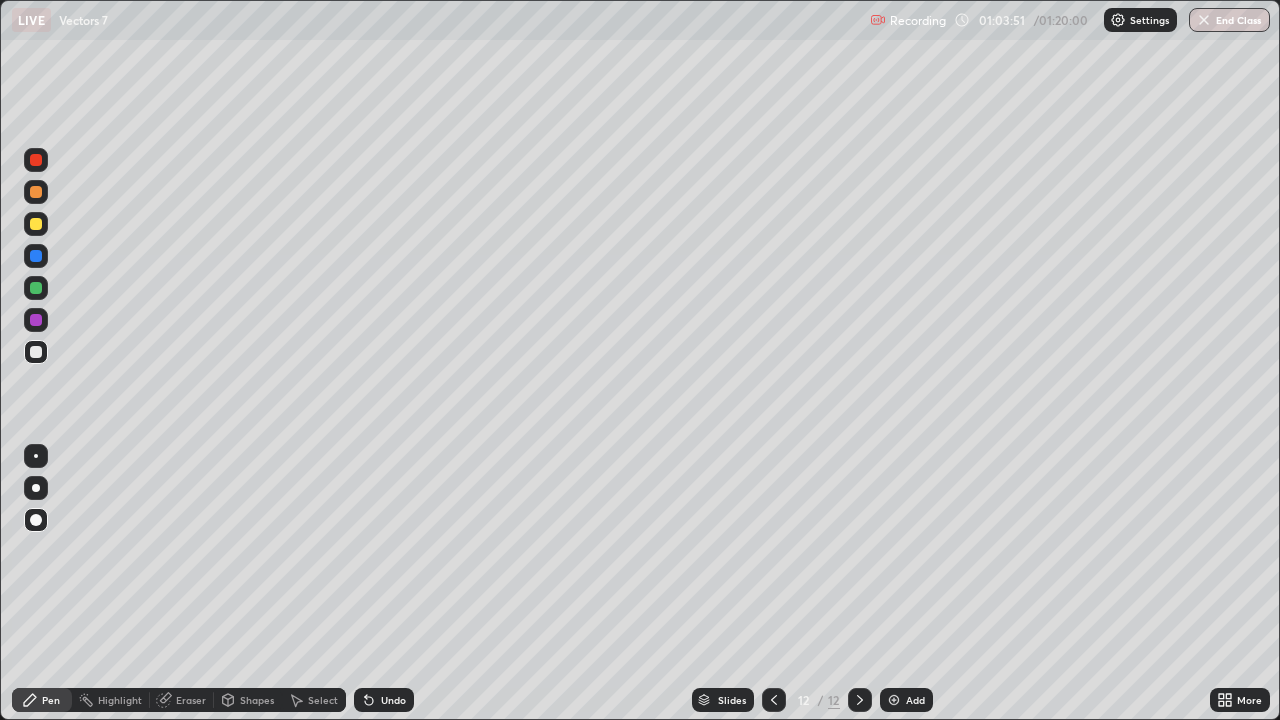 click at bounding box center [36, 192] 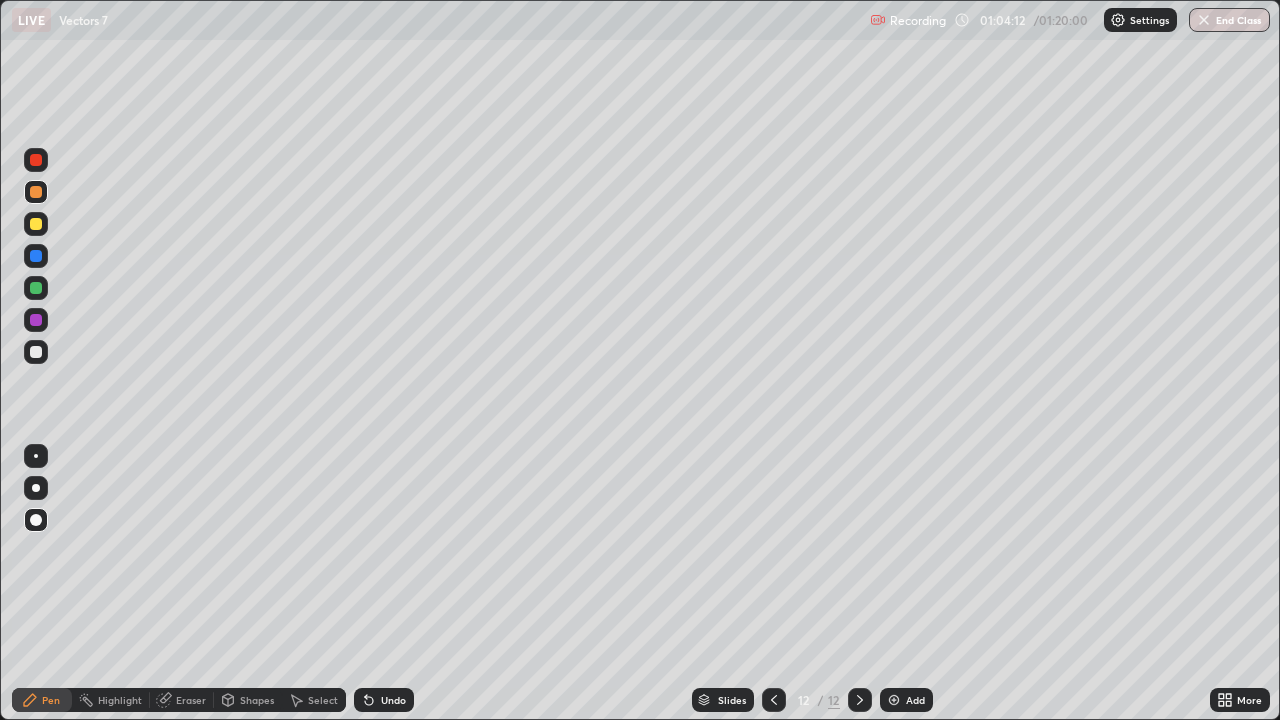 click 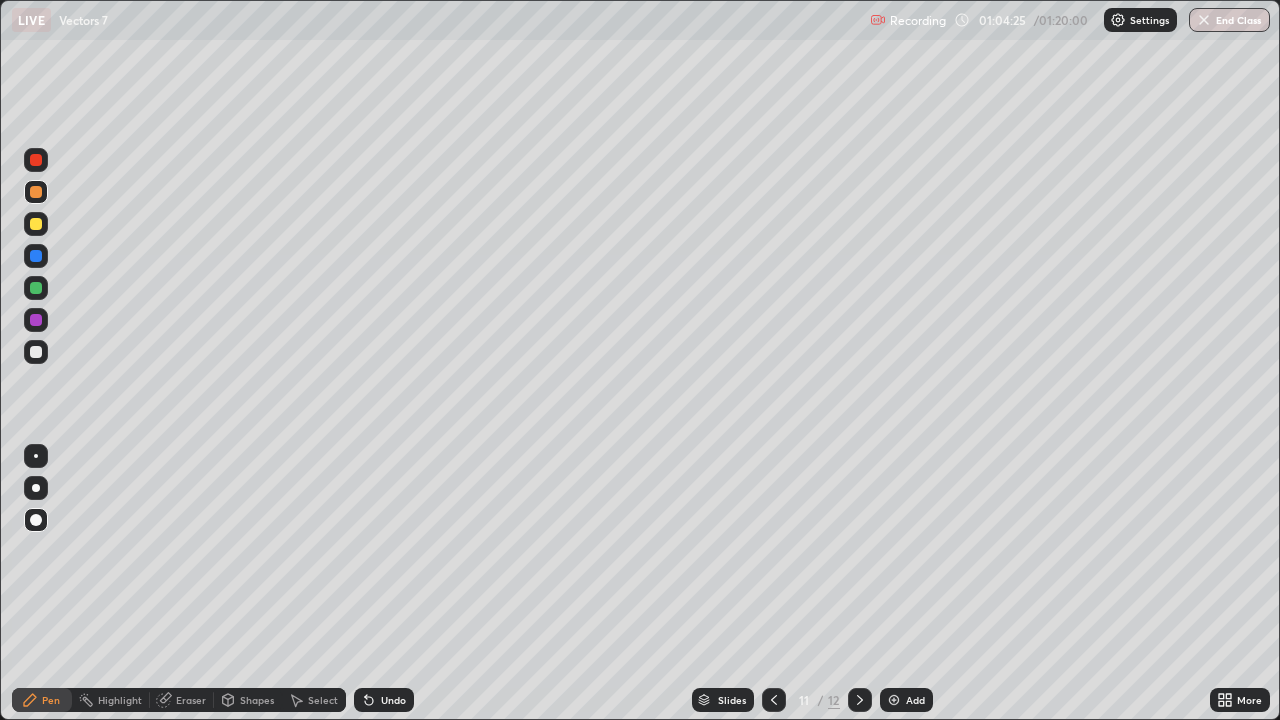 click 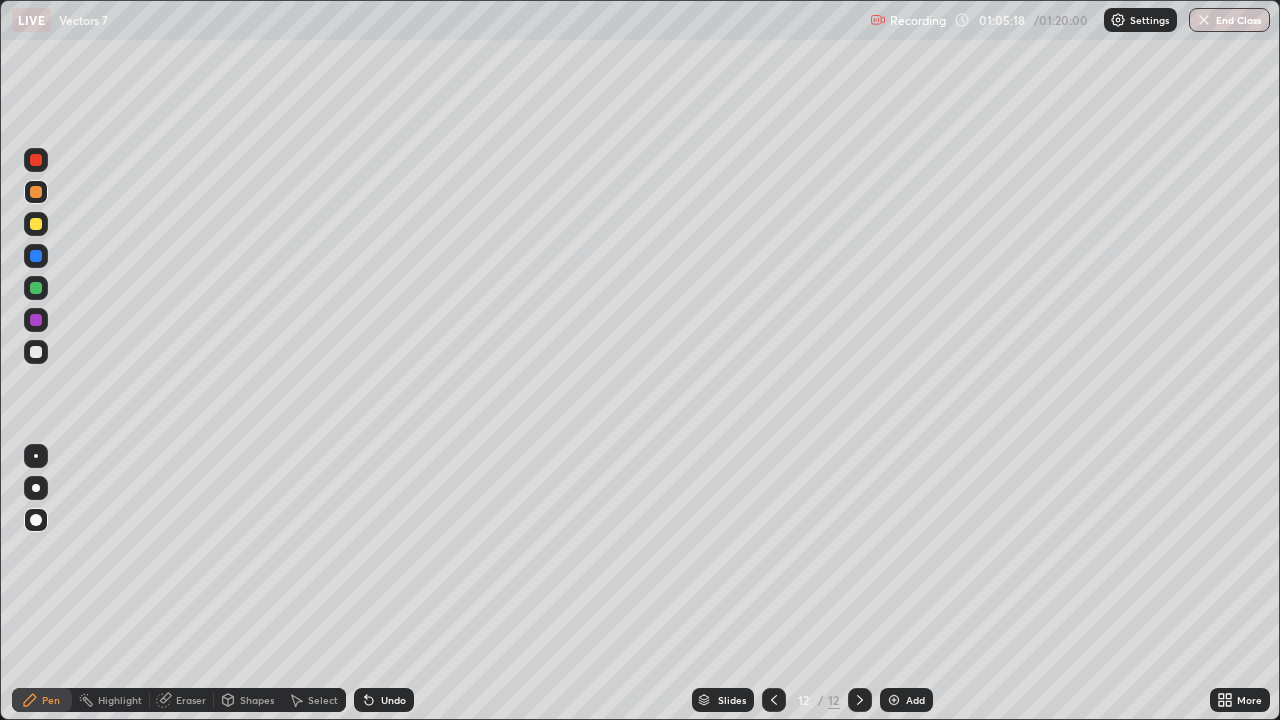 click at bounding box center [36, 224] 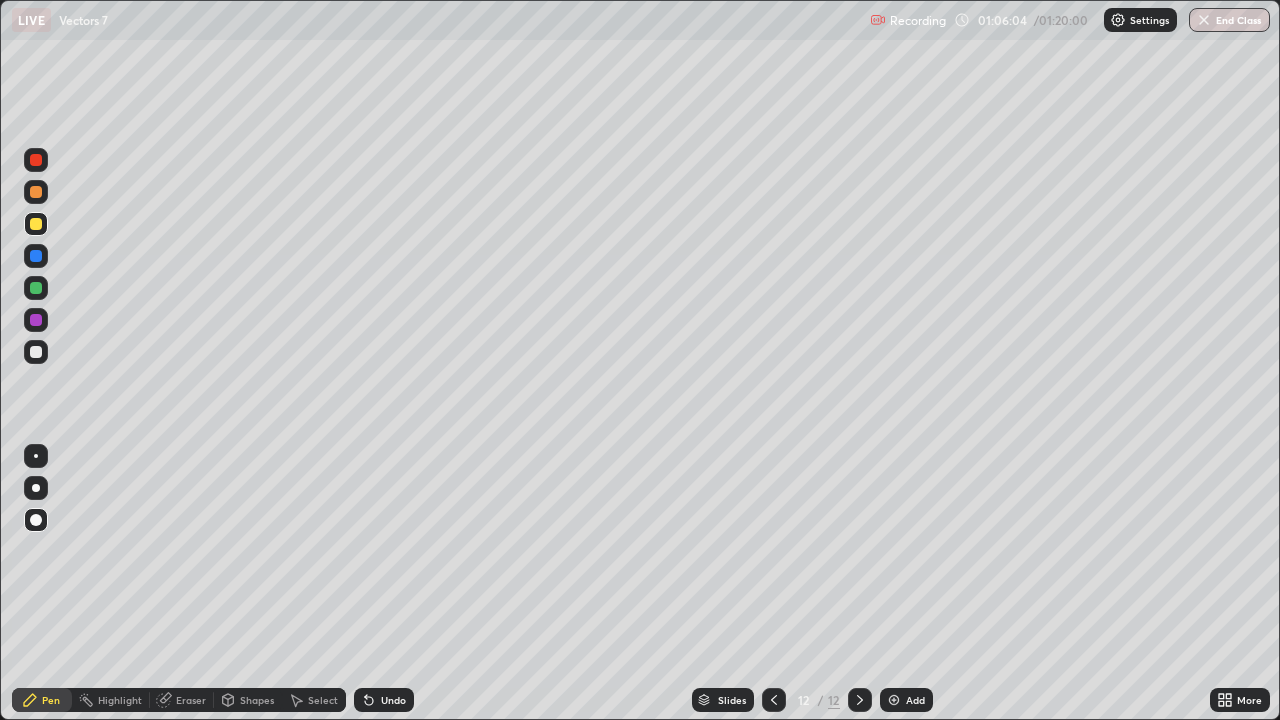 click on "Undo" at bounding box center [393, 700] 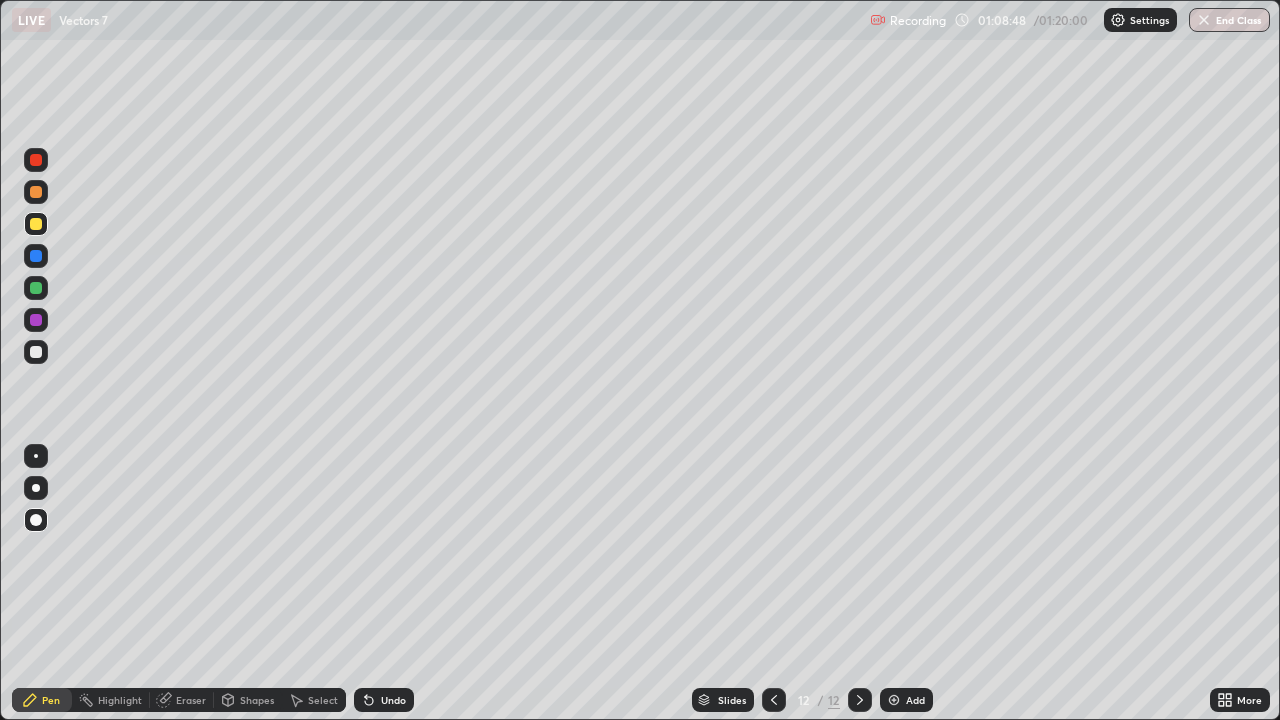 click at bounding box center [36, 320] 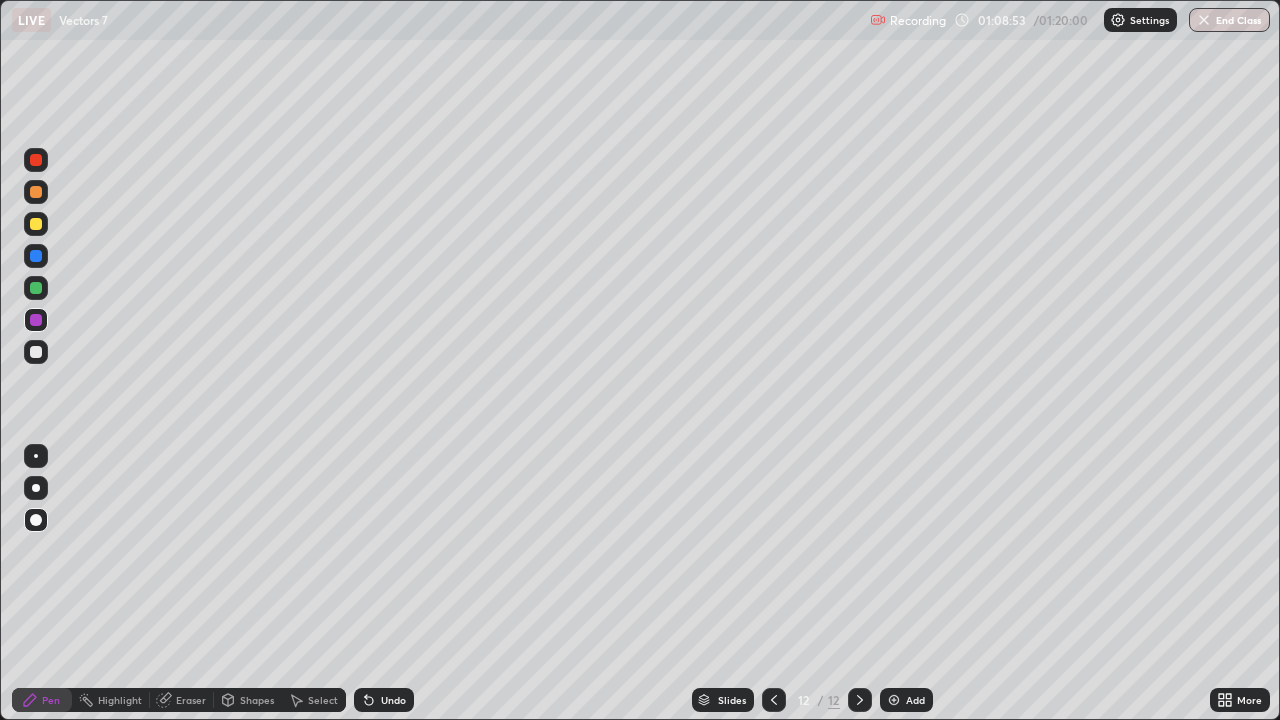 click on "Eraser" at bounding box center (191, 700) 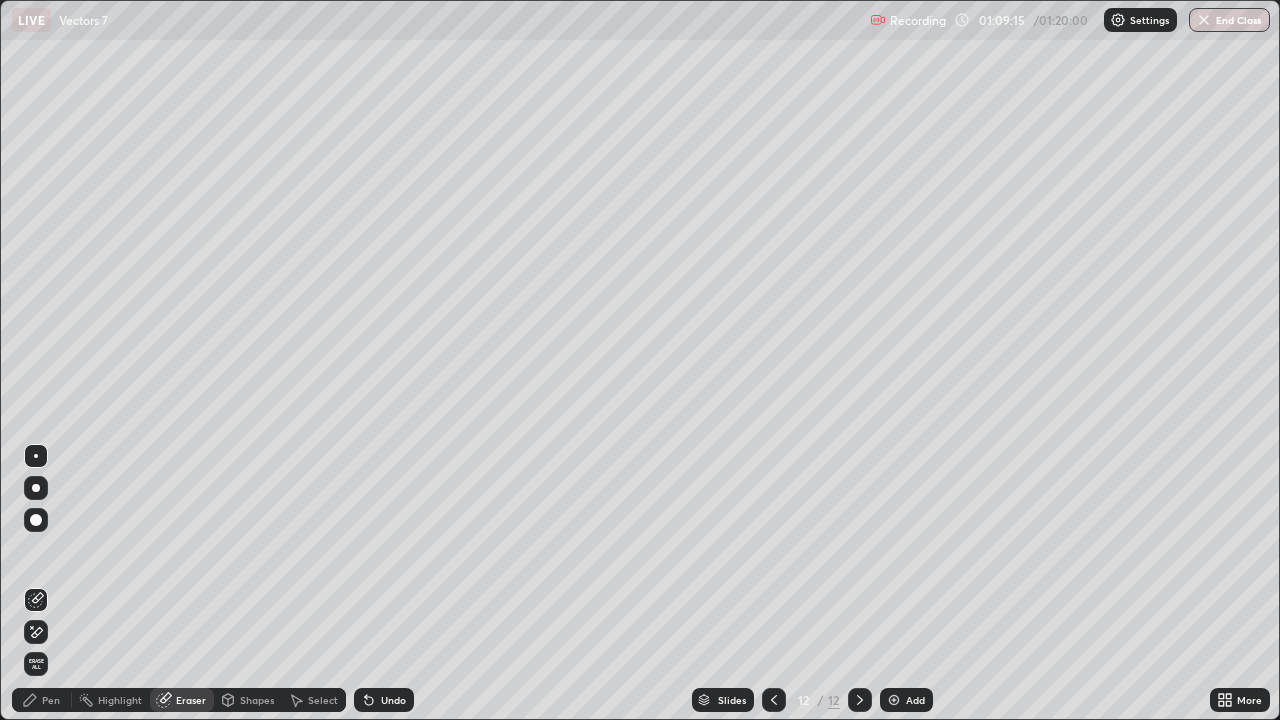 click on "Pen" at bounding box center [42, 700] 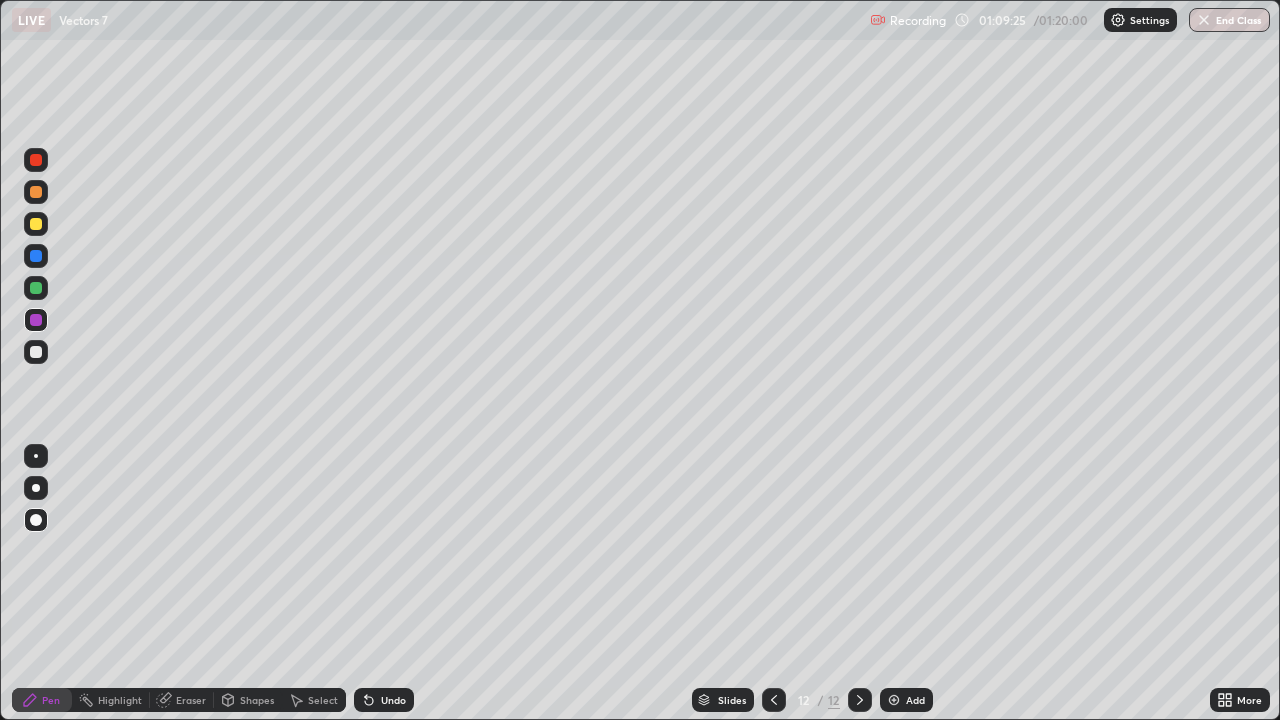 click on "Eraser" at bounding box center (191, 700) 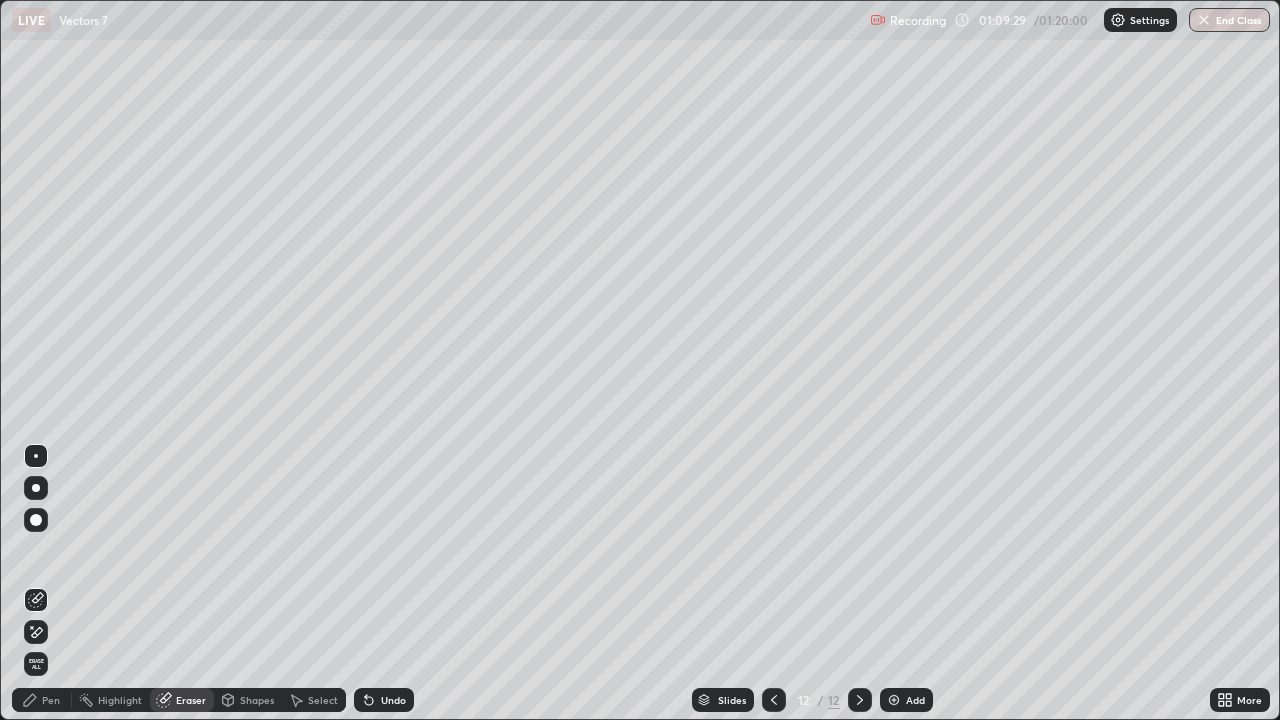 click on "Pen" at bounding box center [42, 700] 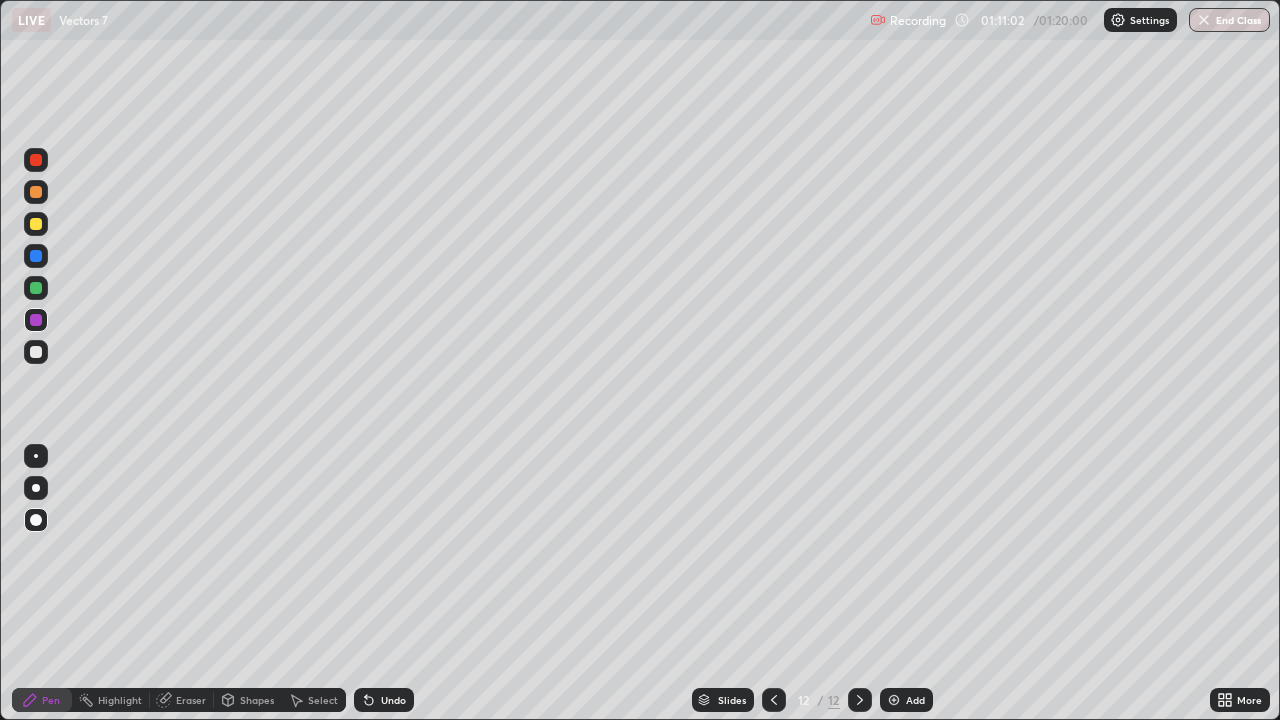click at bounding box center (36, 256) 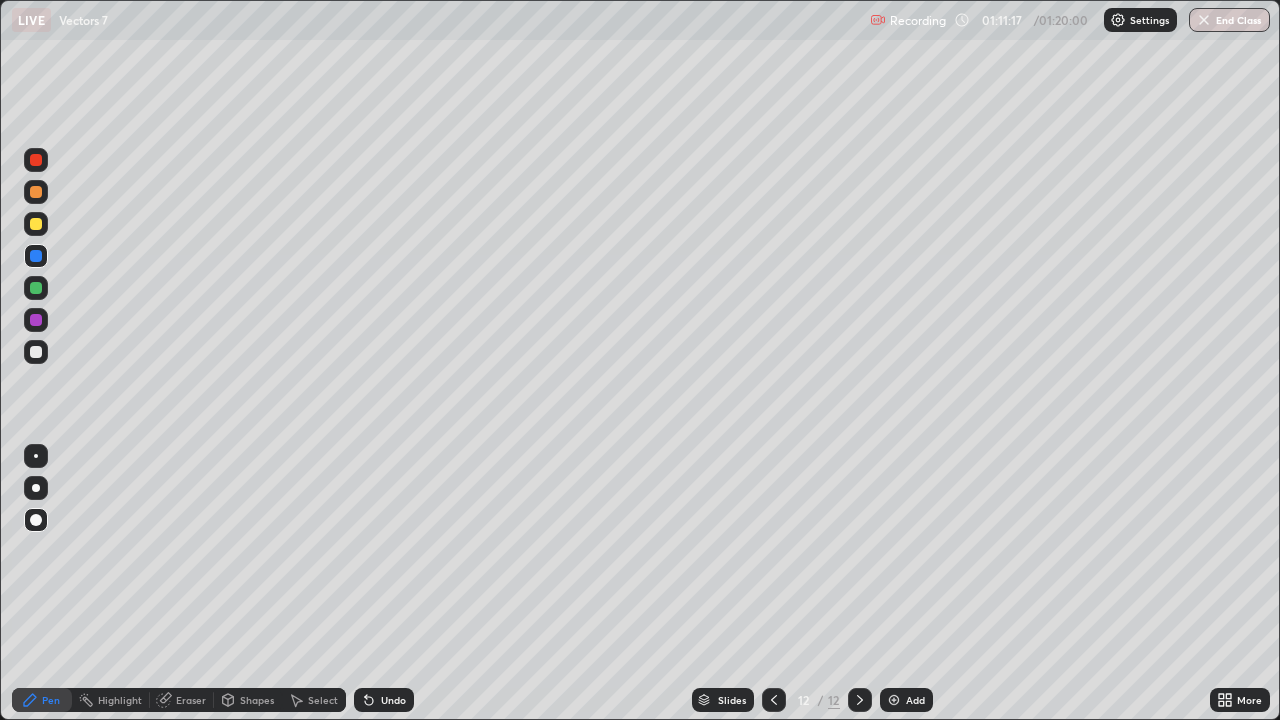click on "Slides 12 / 12 Add" at bounding box center (812, 700) 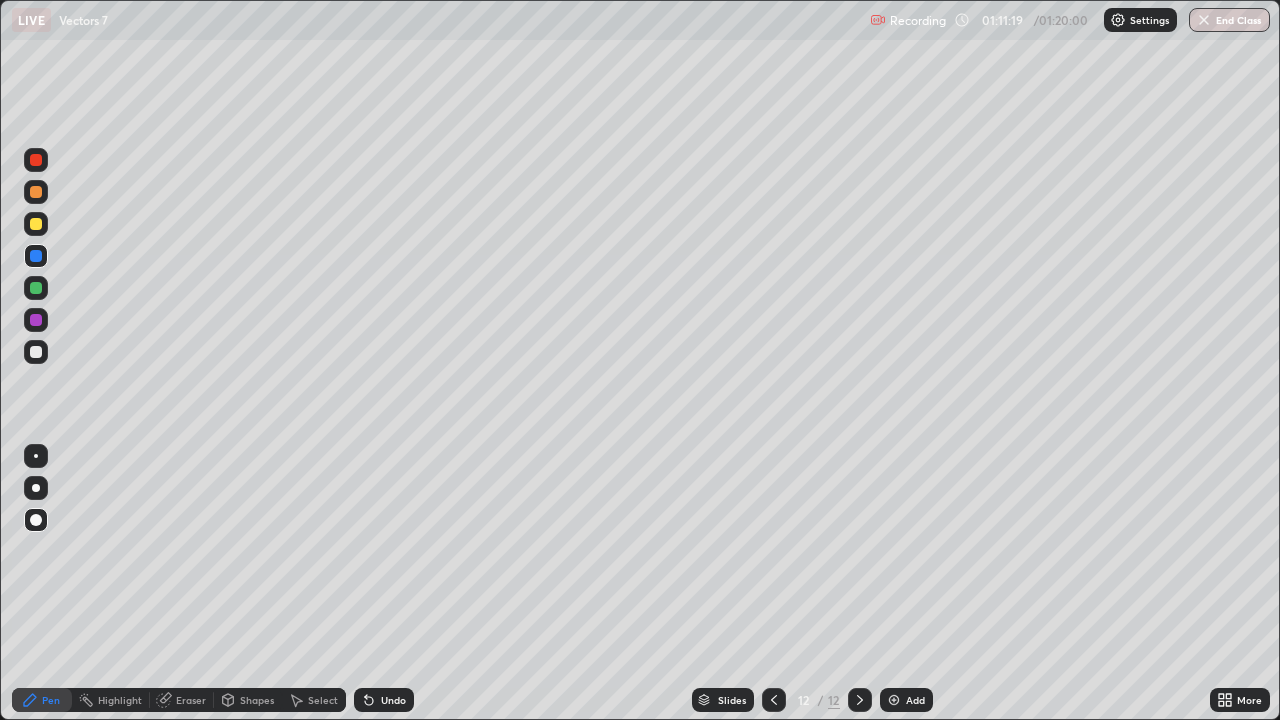 click on "Slides 12 / 12 Add" at bounding box center (812, 700) 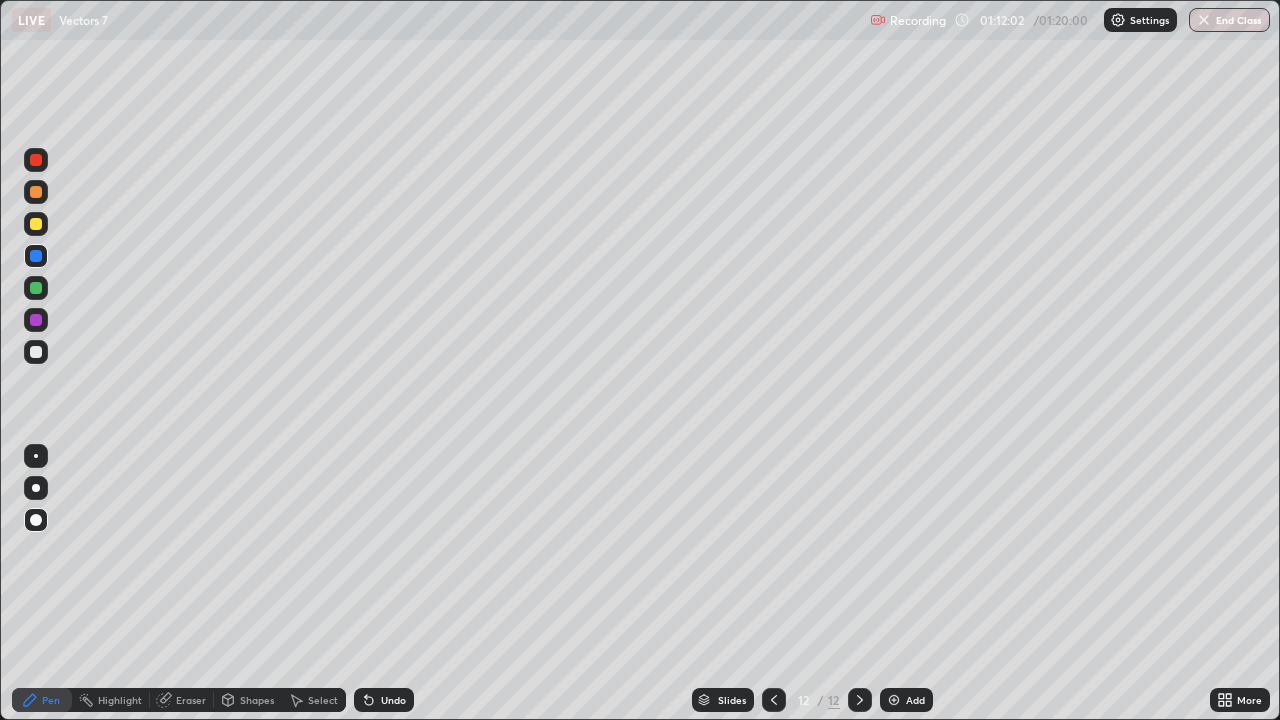 click on "Eraser" at bounding box center (191, 700) 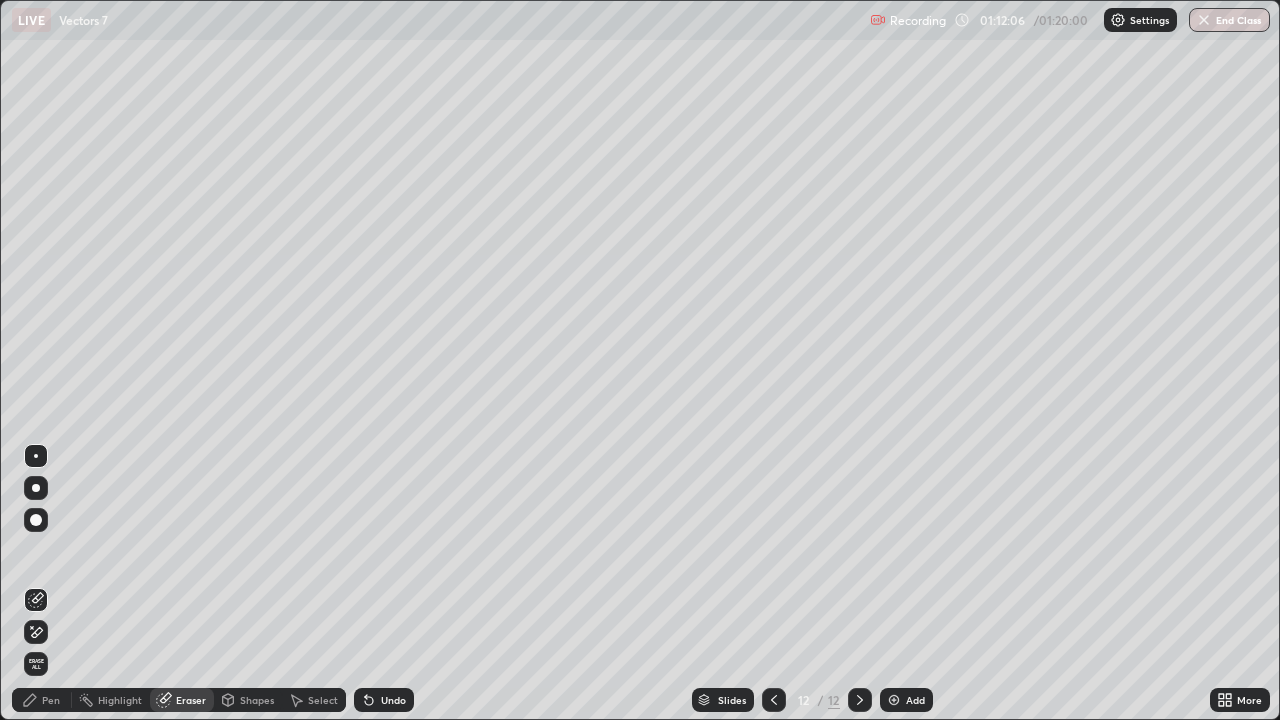 click on "Pen" at bounding box center [51, 700] 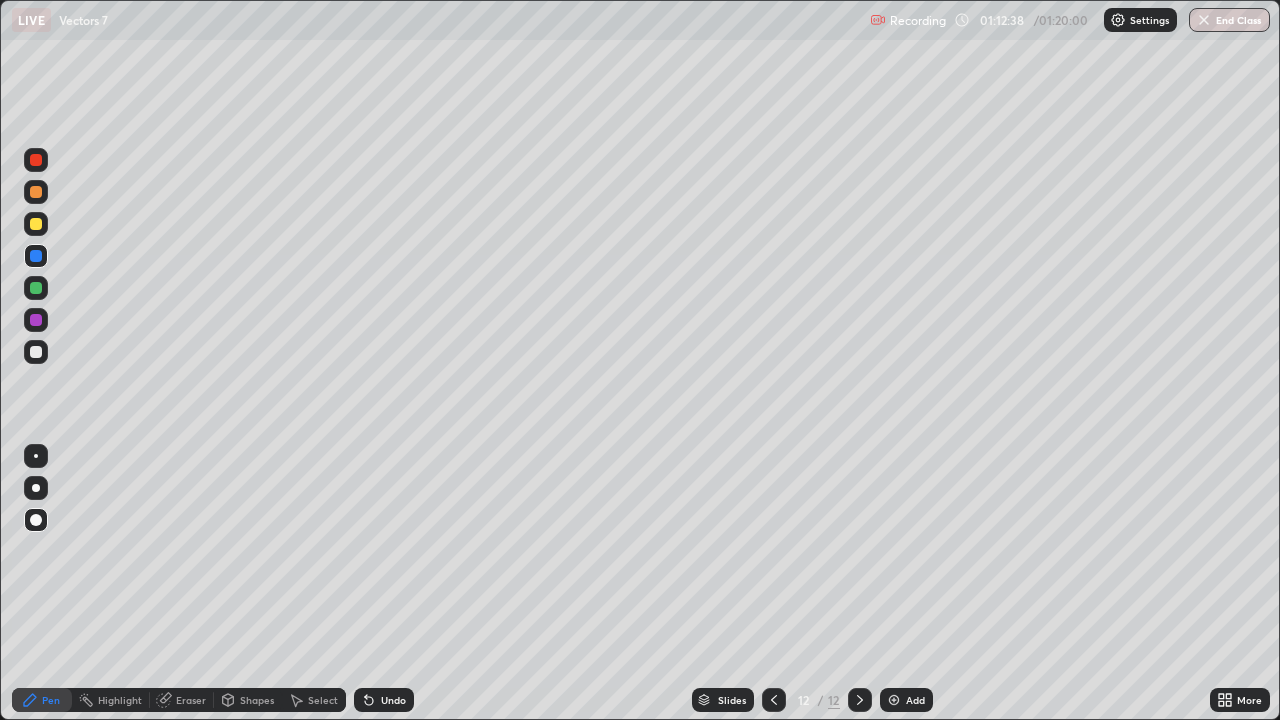 click on "Undo" at bounding box center (393, 700) 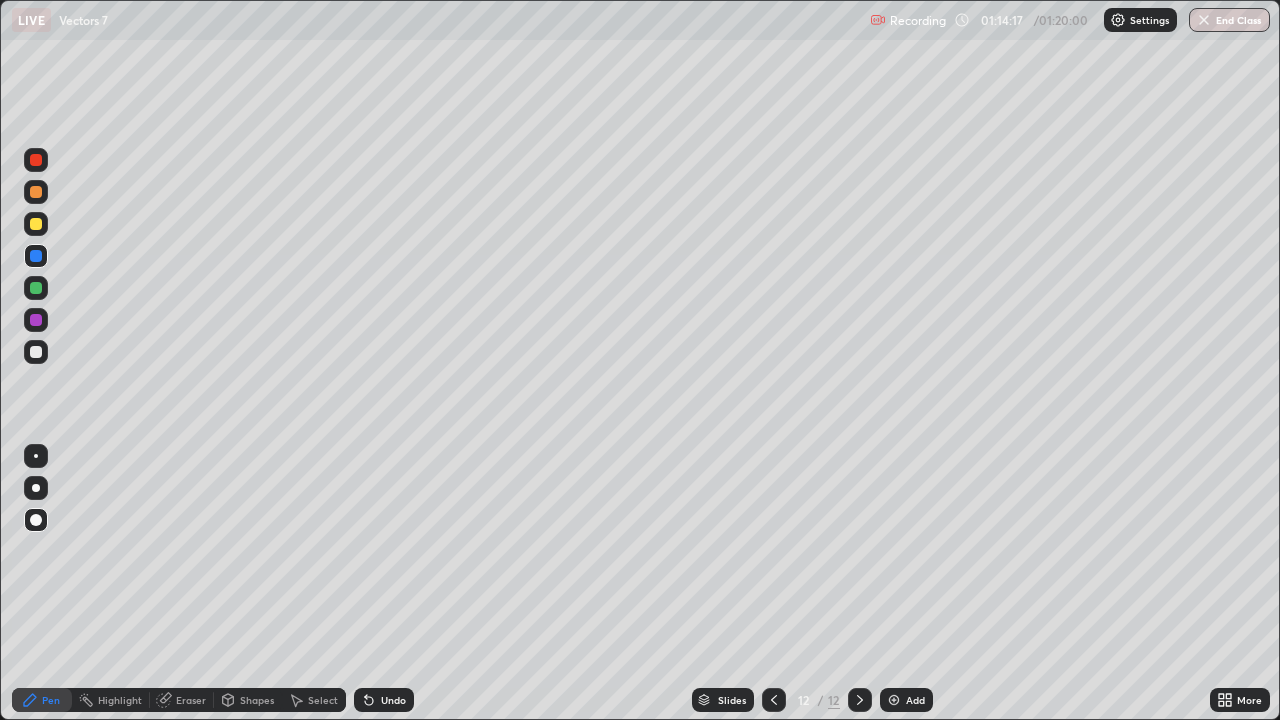 click at bounding box center [1204, 20] 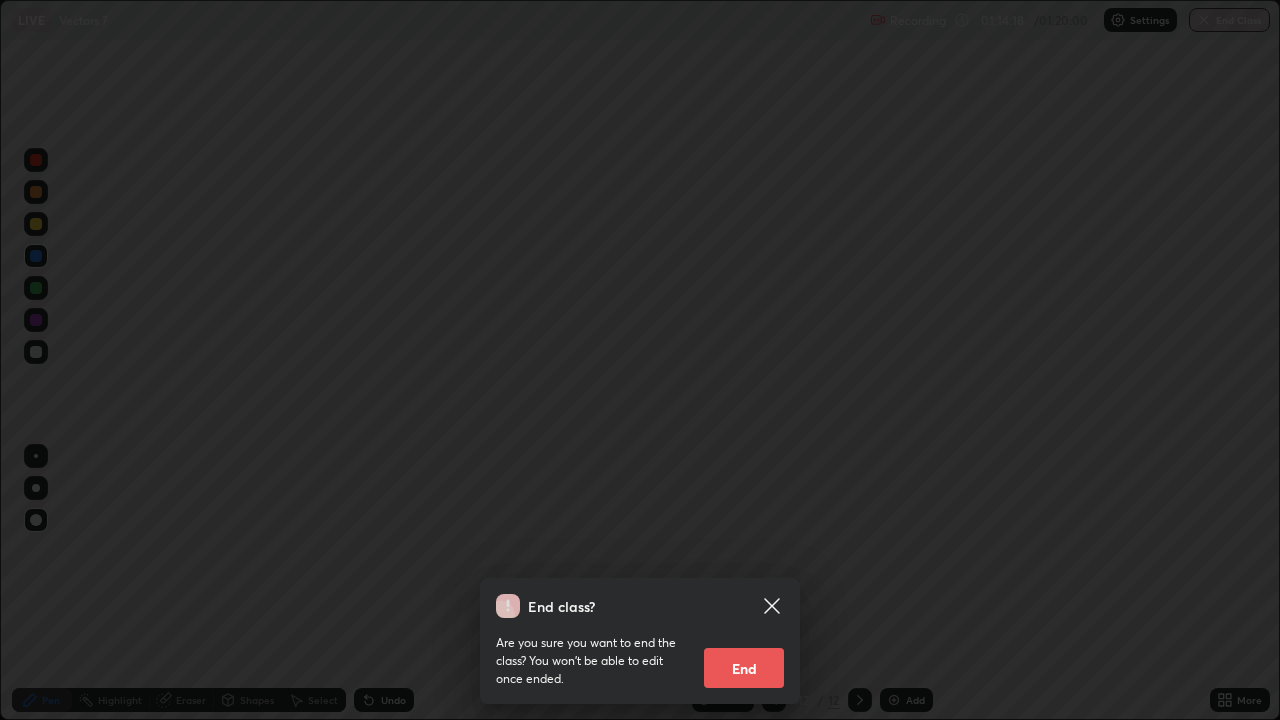 click on "End" at bounding box center (744, 668) 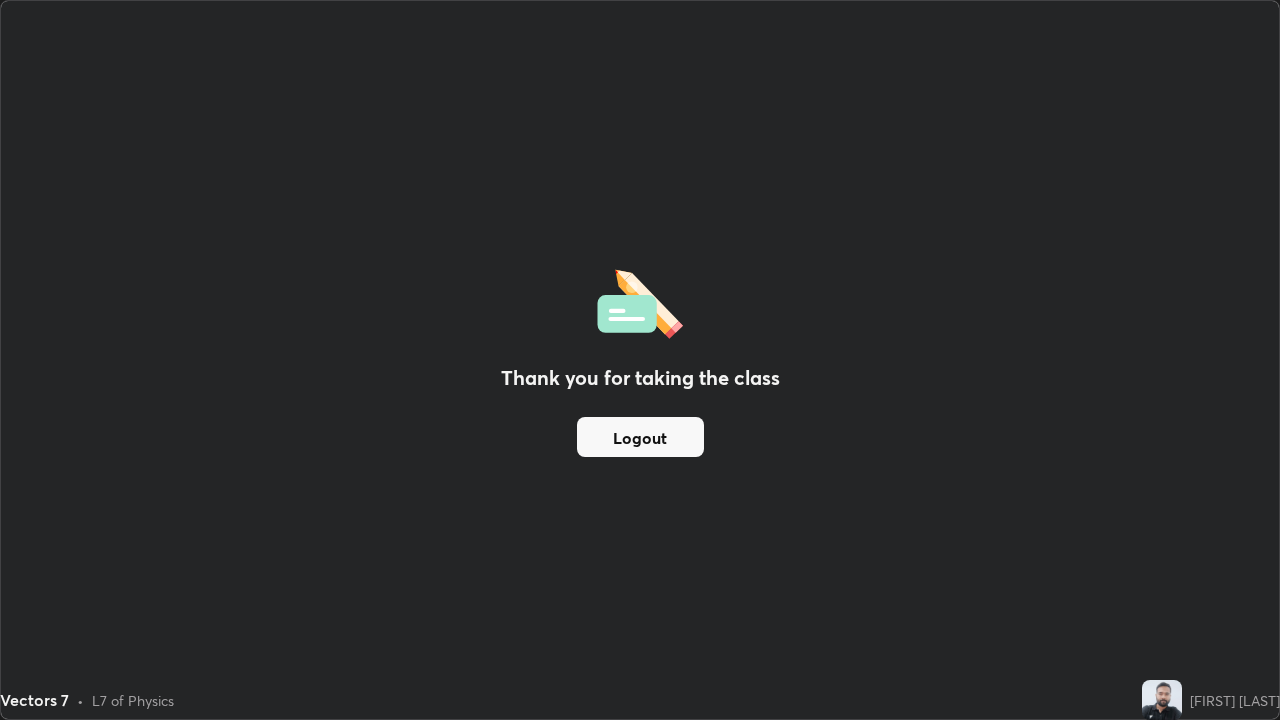 click on "Logout" at bounding box center [640, 437] 